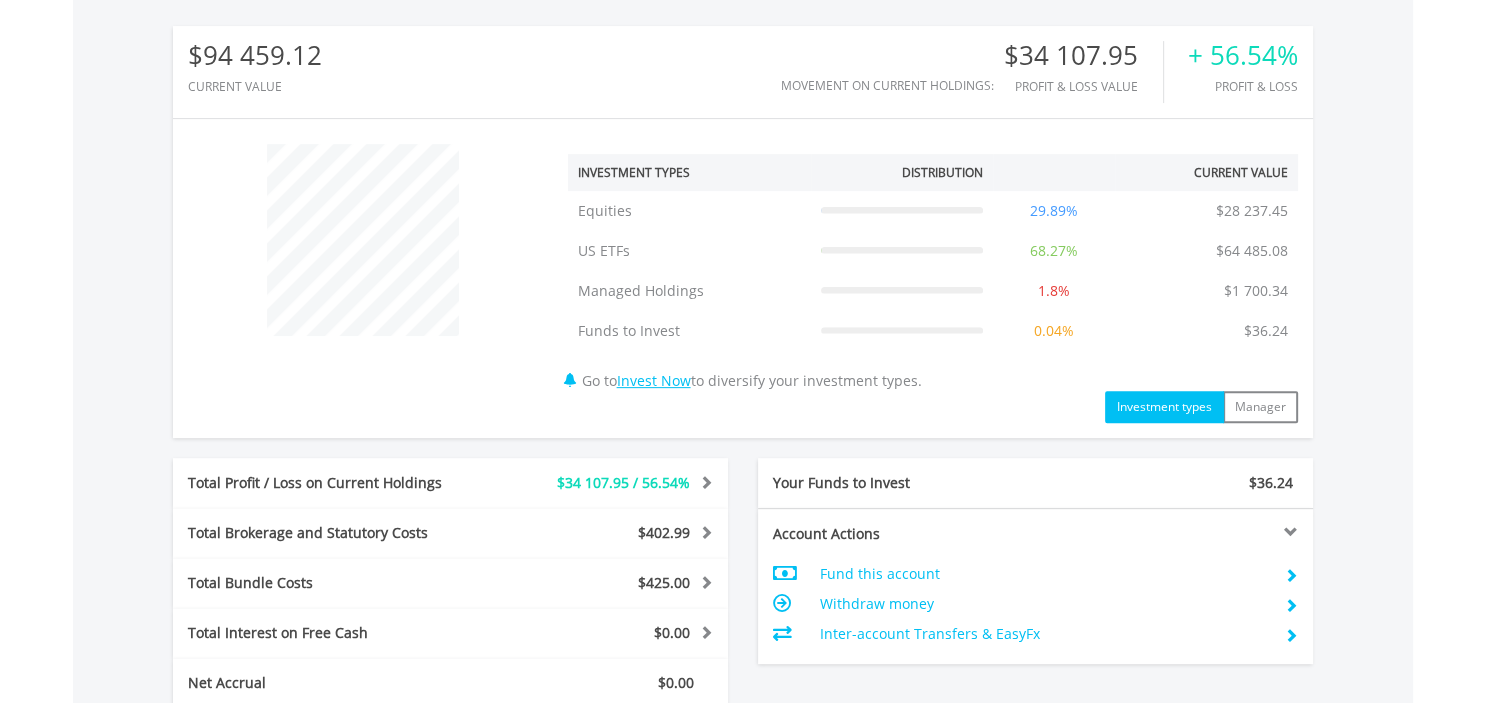 scroll, scrollTop: 613, scrollLeft: 0, axis: vertical 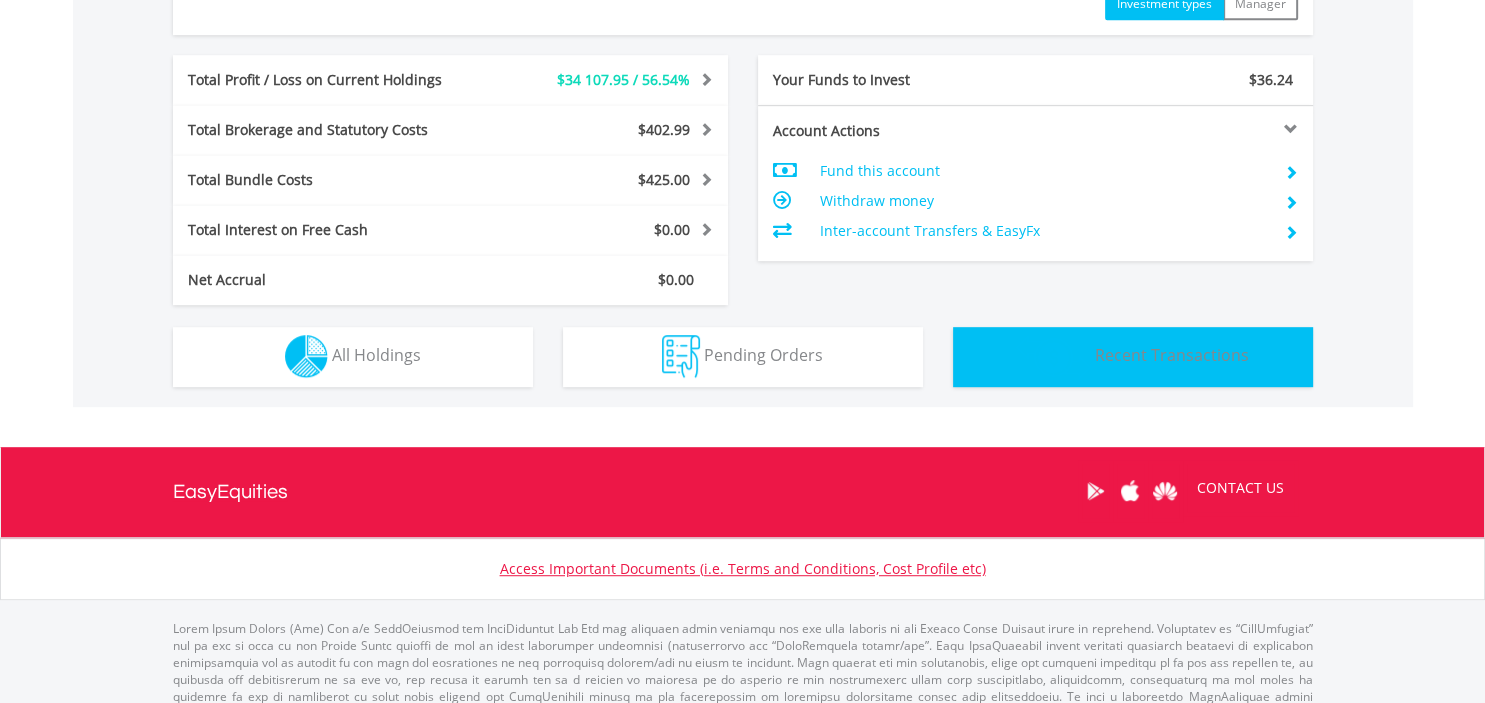 click on "Transactions
Recent Transactions" at bounding box center [1133, 357] 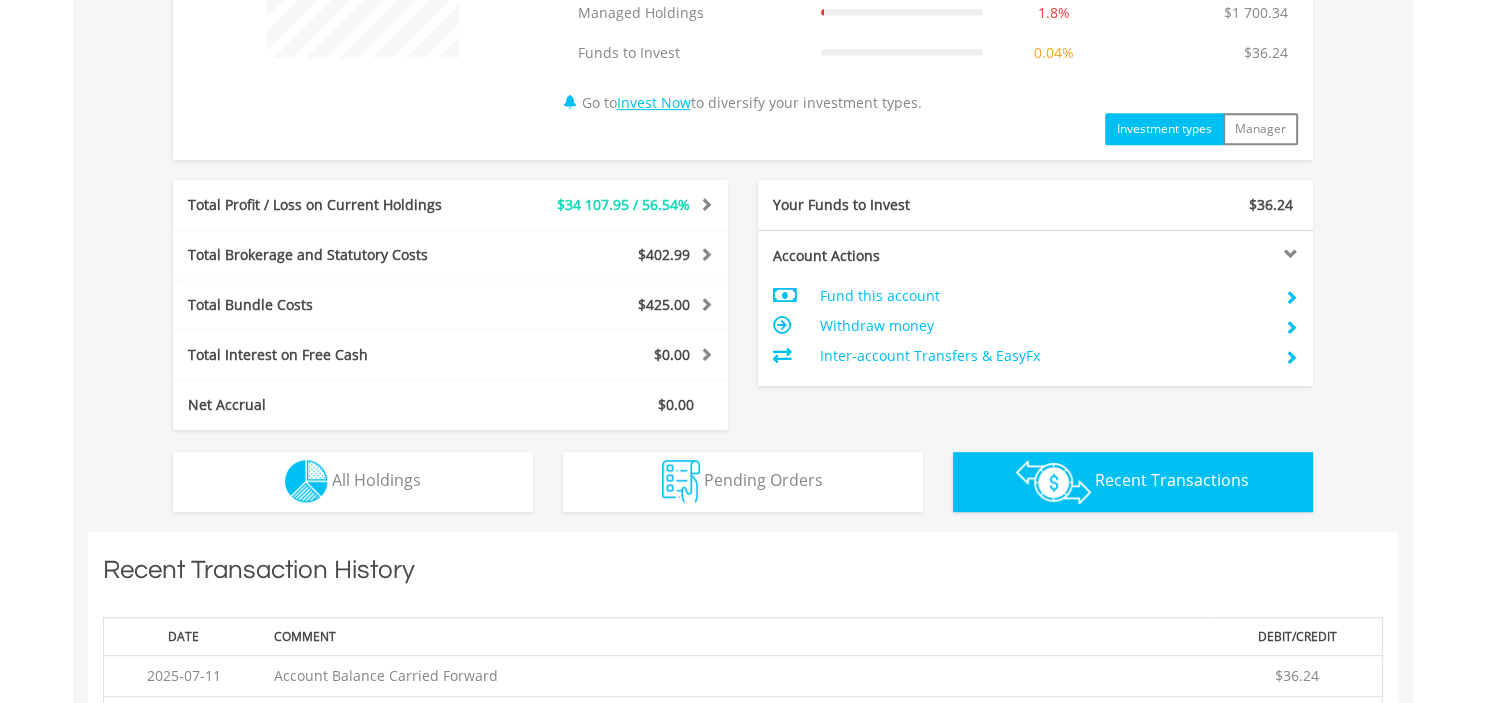 scroll, scrollTop: 912, scrollLeft: 0, axis: vertical 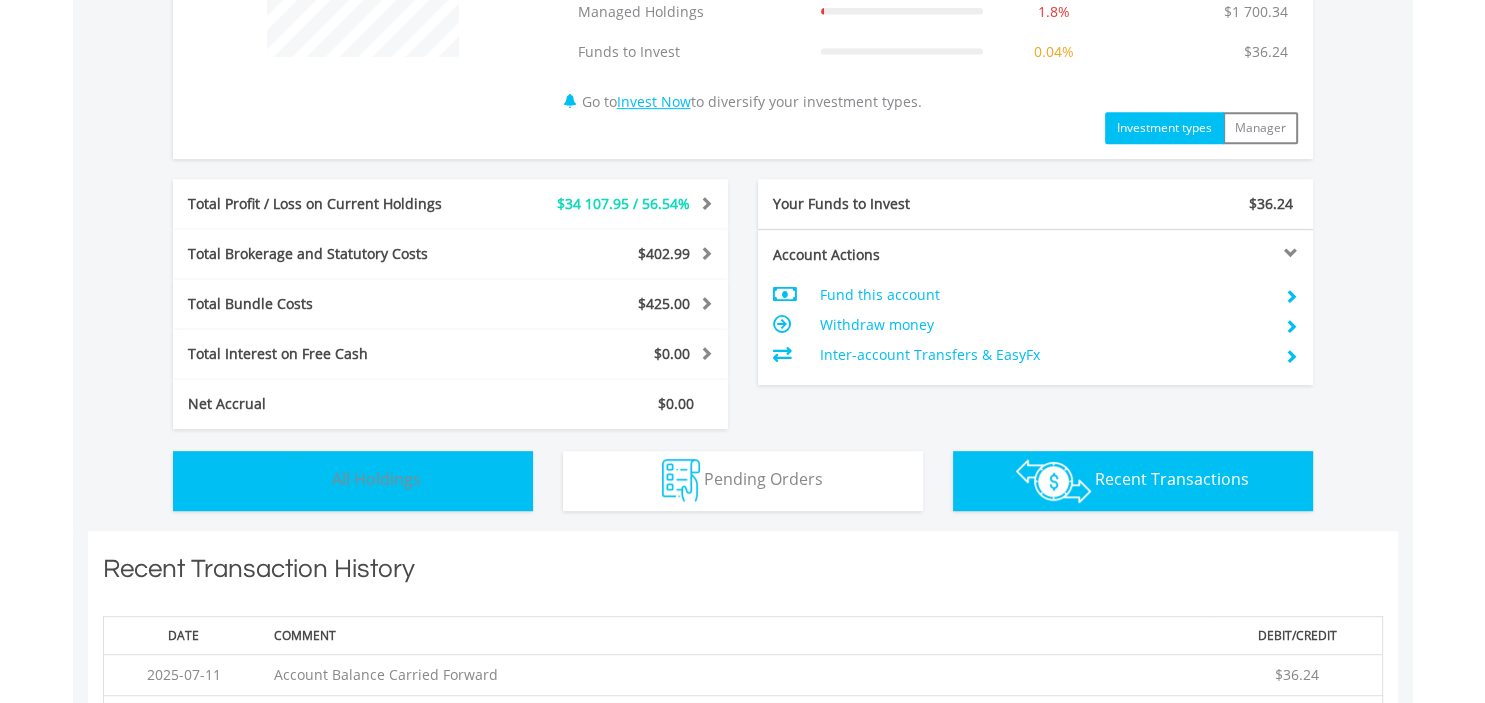 click on "Holdings
All Holdings" at bounding box center [353, 481] 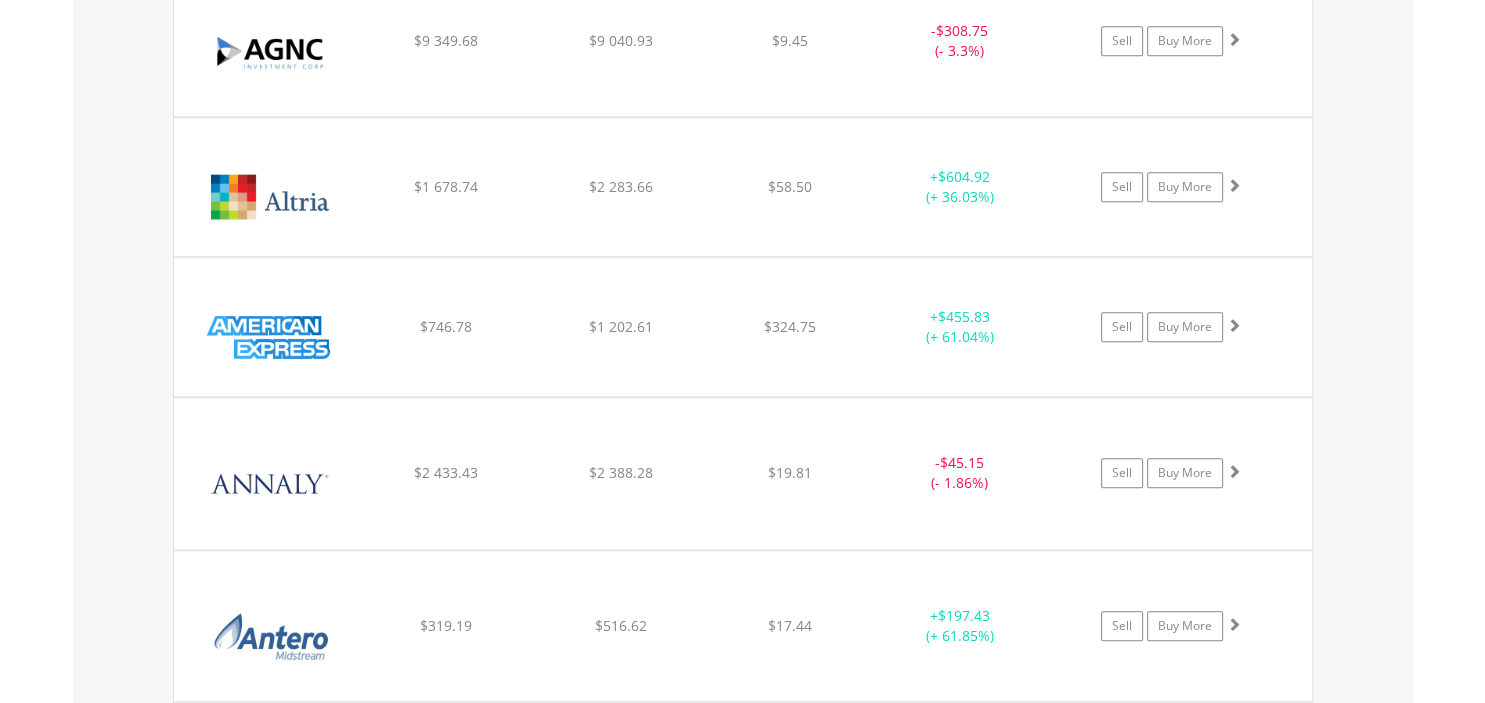 scroll, scrollTop: 1903, scrollLeft: 0, axis: vertical 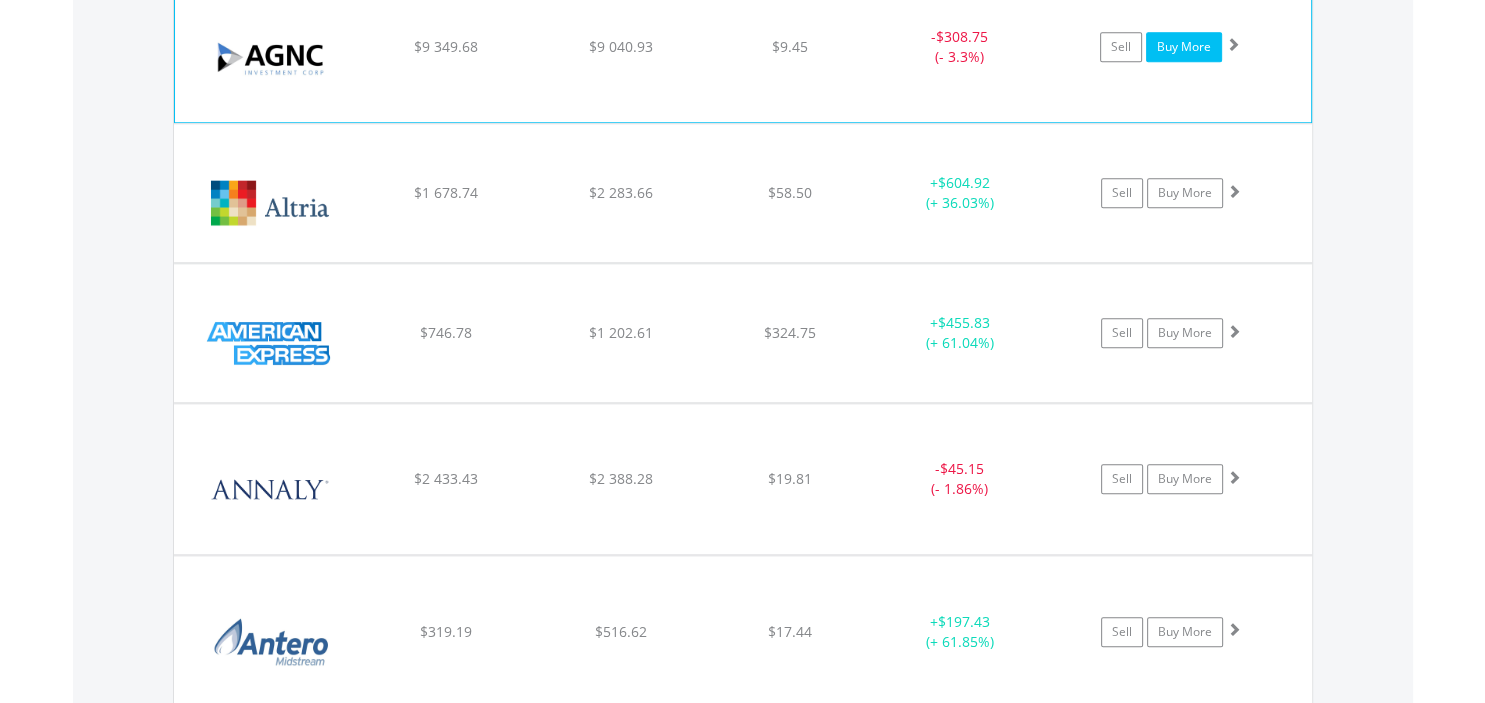 click on "Buy More" at bounding box center (1184, 47) 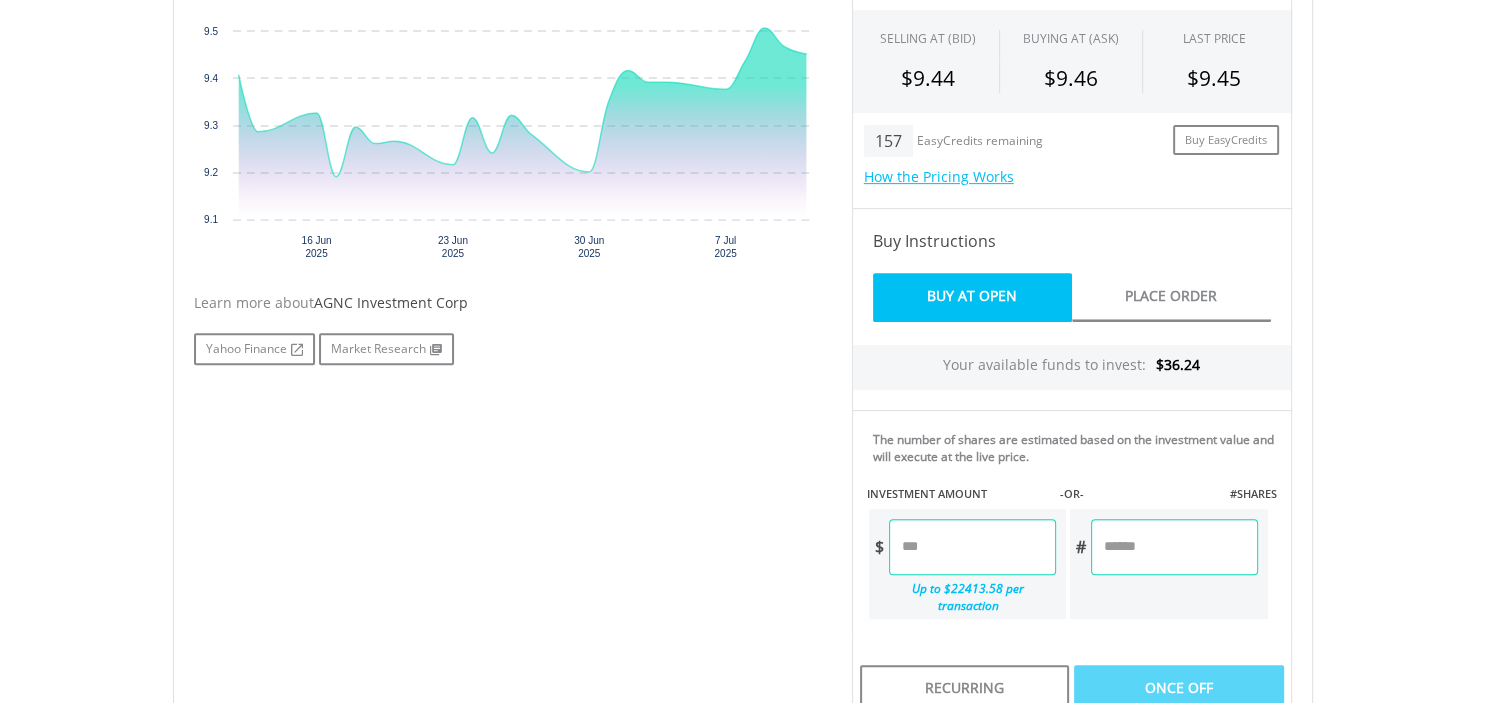 scroll, scrollTop: 739, scrollLeft: 0, axis: vertical 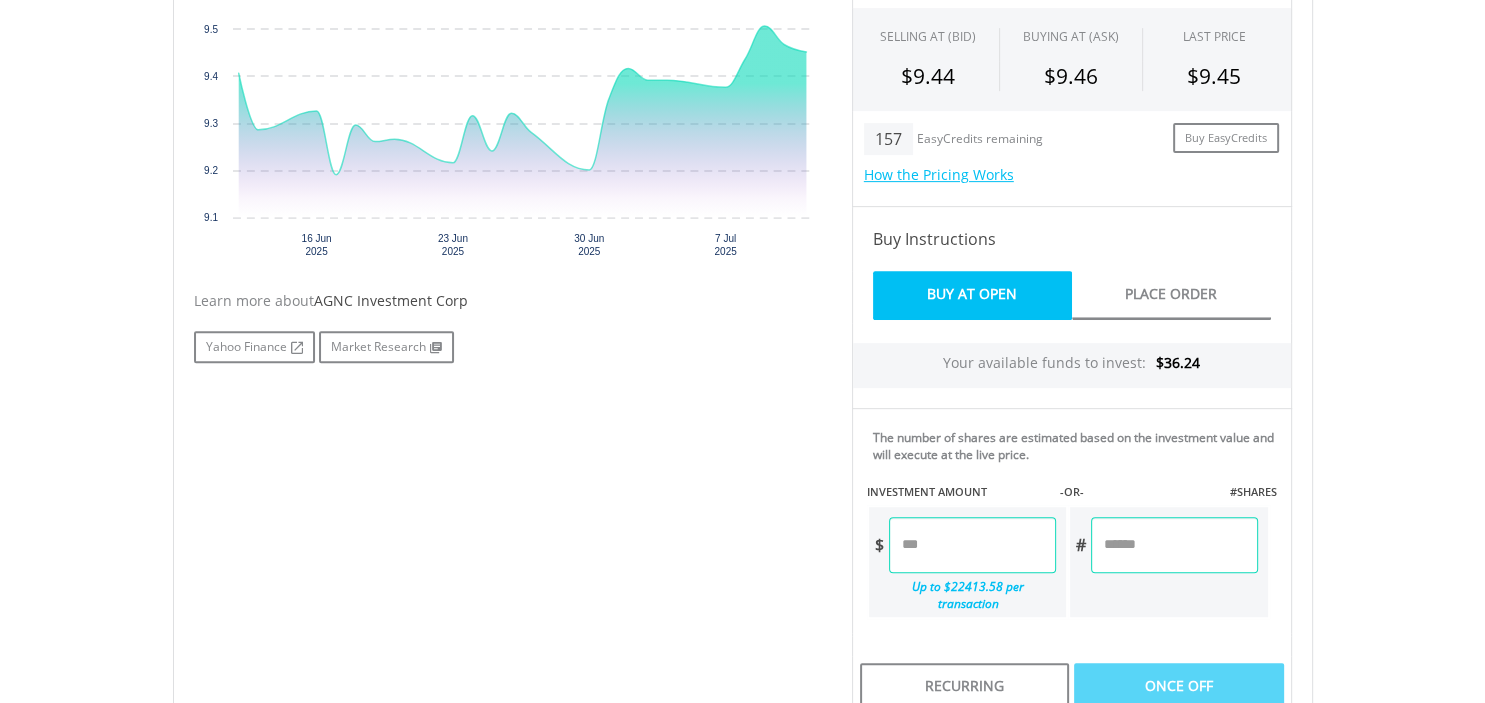 click at bounding box center [972, 545] 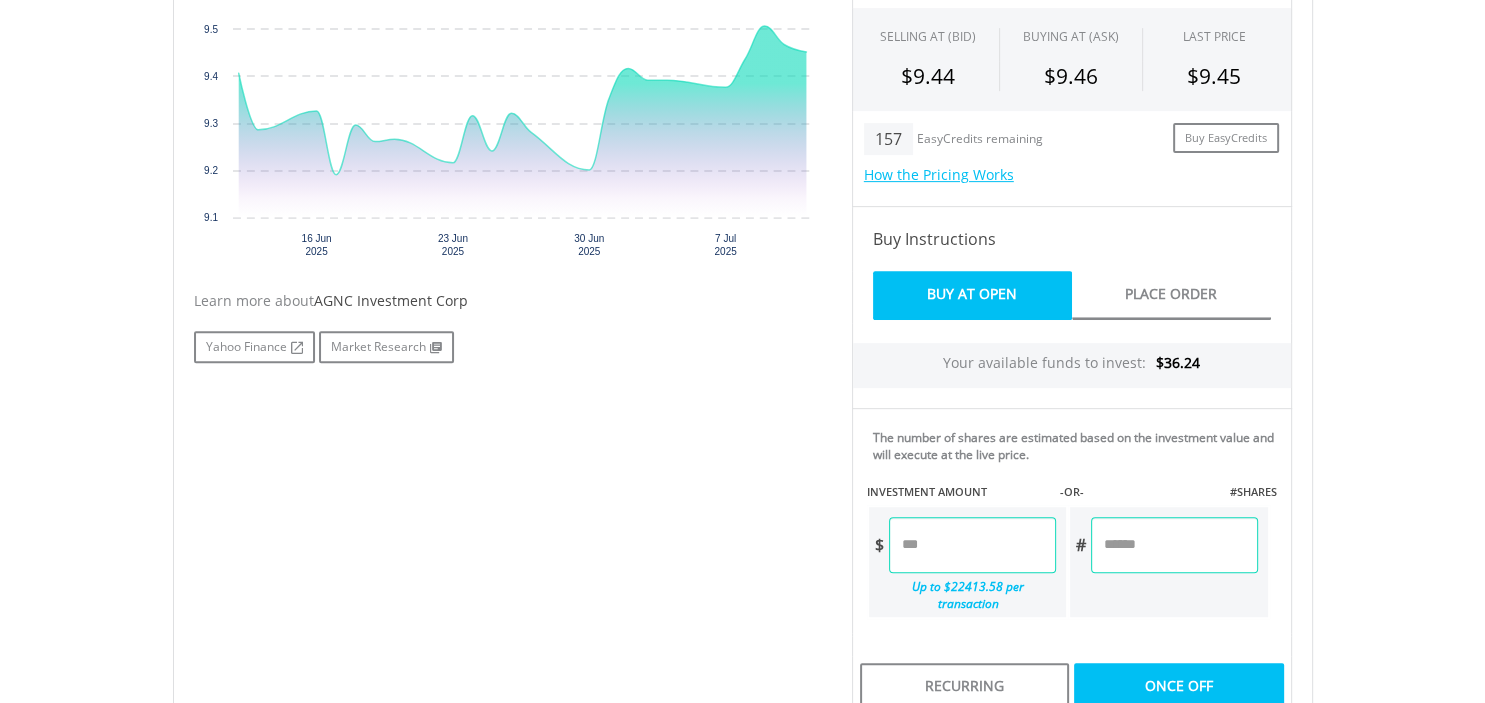 type on "*****" 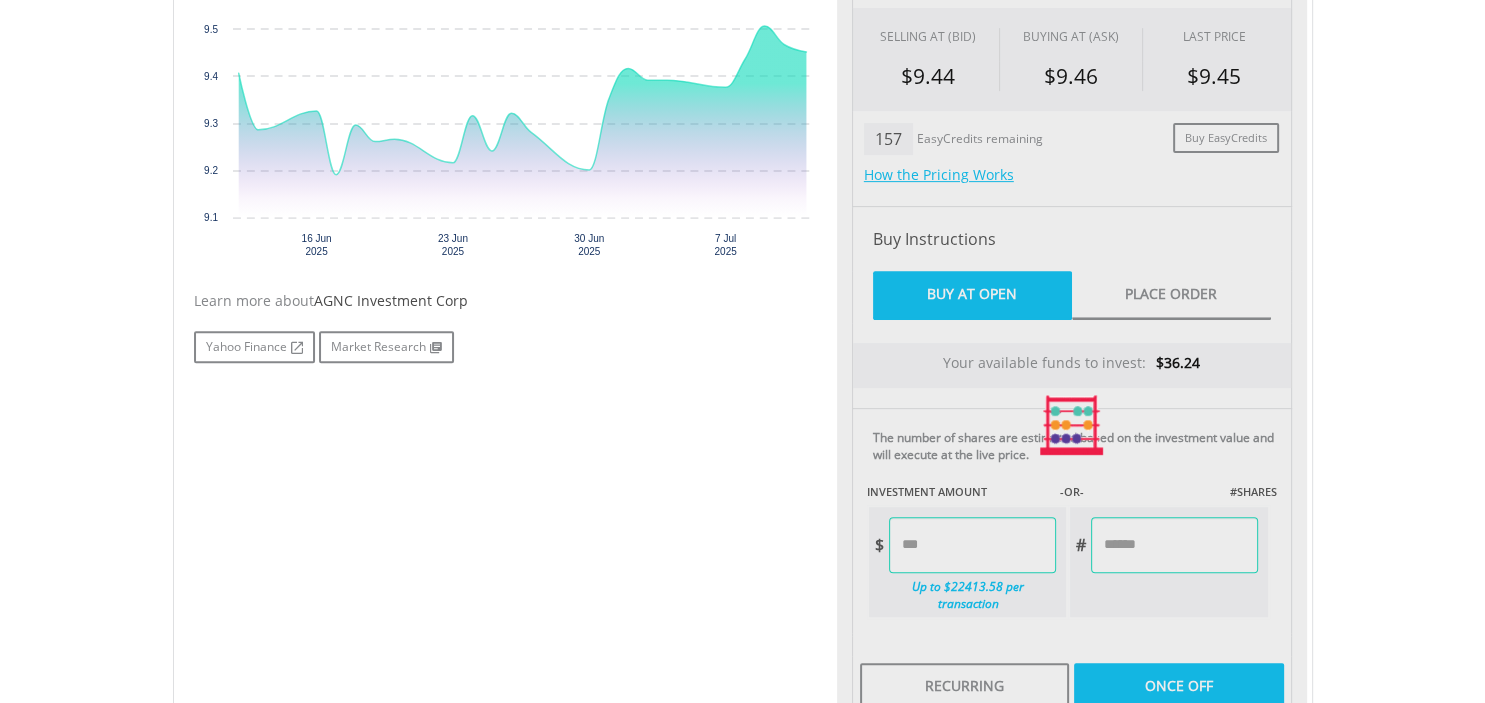 click on "Last Updated Price:
15-min. Delay*
Price Update Cost:
0
Credits
Market Closed
SELLING AT (BID)
BUYING AT                     (ASK)
LAST PRICE
$9.44
$9.46
$9.45
157
EasyCredits remaining" at bounding box center [1072, 425] 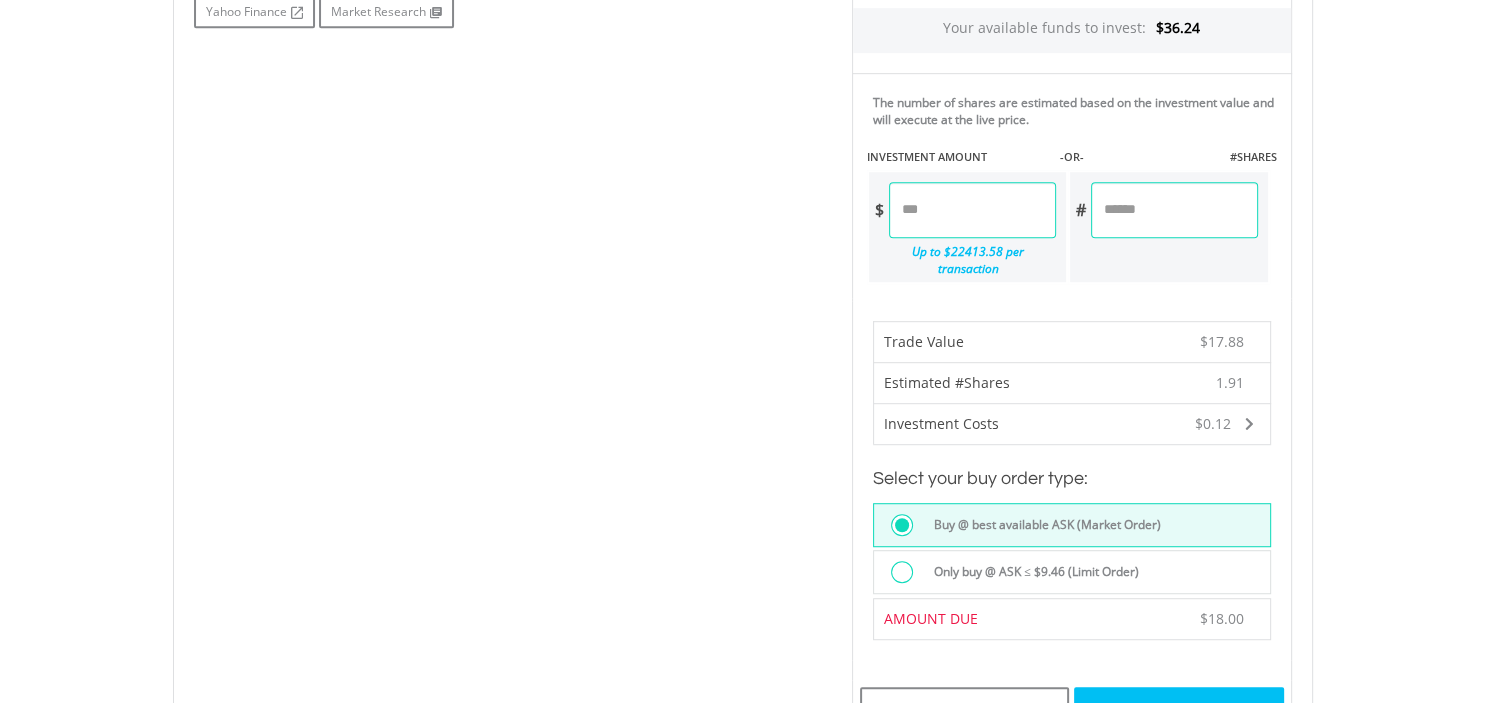 scroll, scrollTop: 1161, scrollLeft: 0, axis: vertical 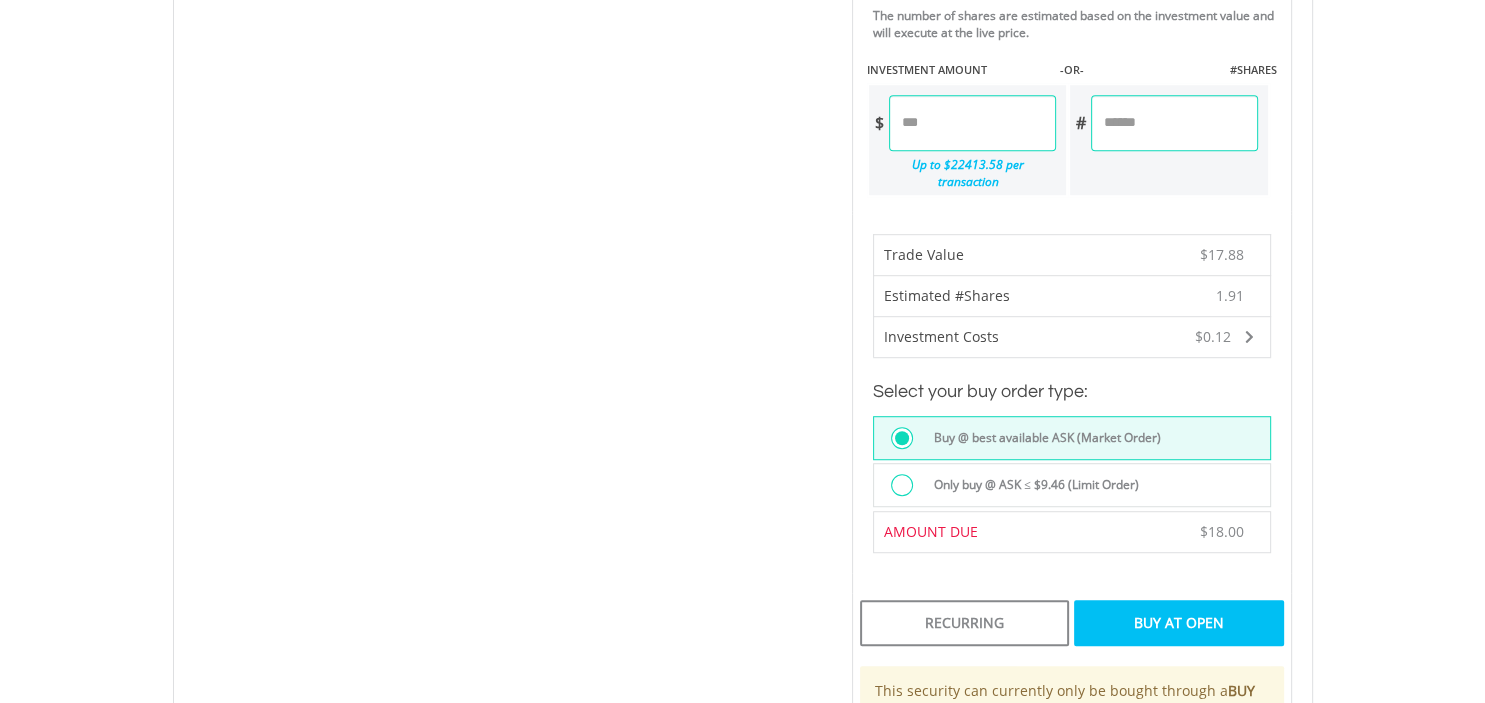 click on "Buy At Open" at bounding box center [1178, 623] 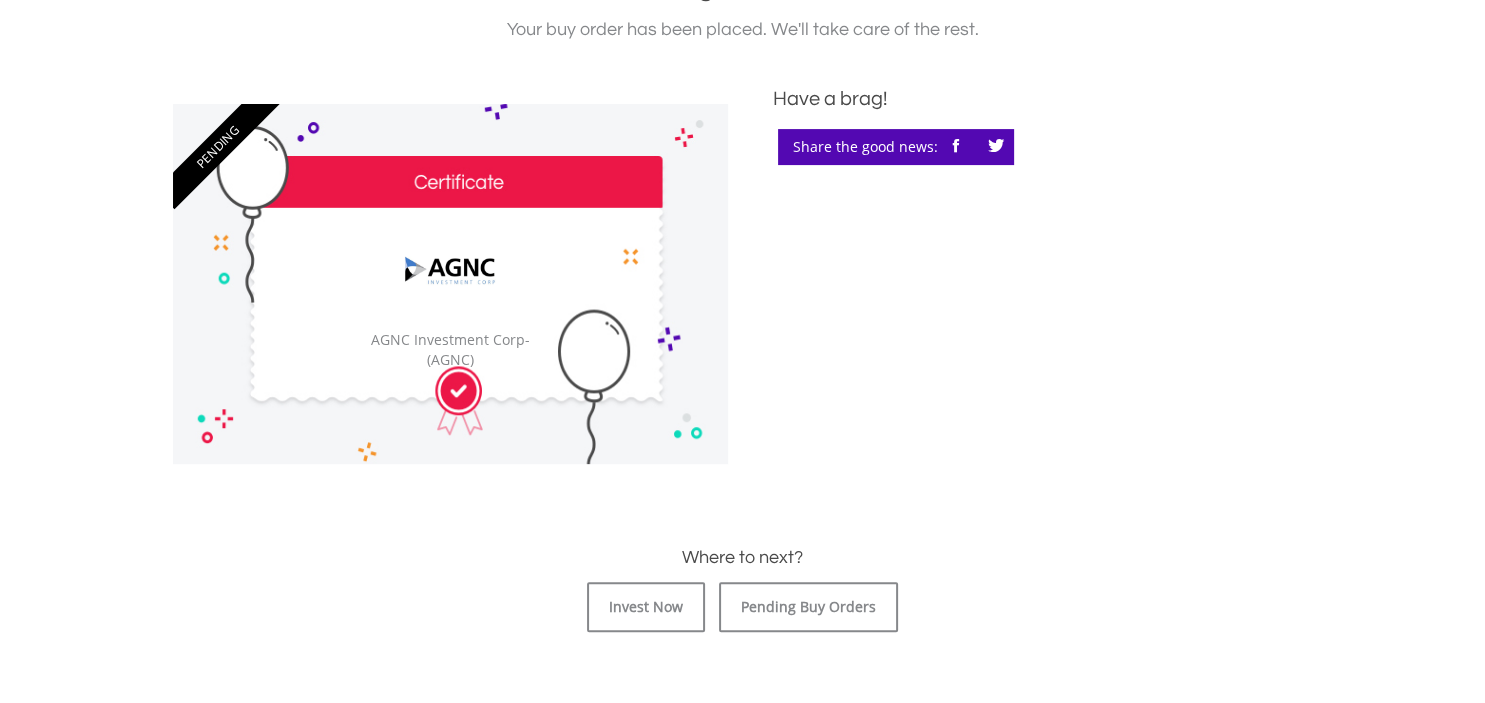 scroll, scrollTop: 528, scrollLeft: 0, axis: vertical 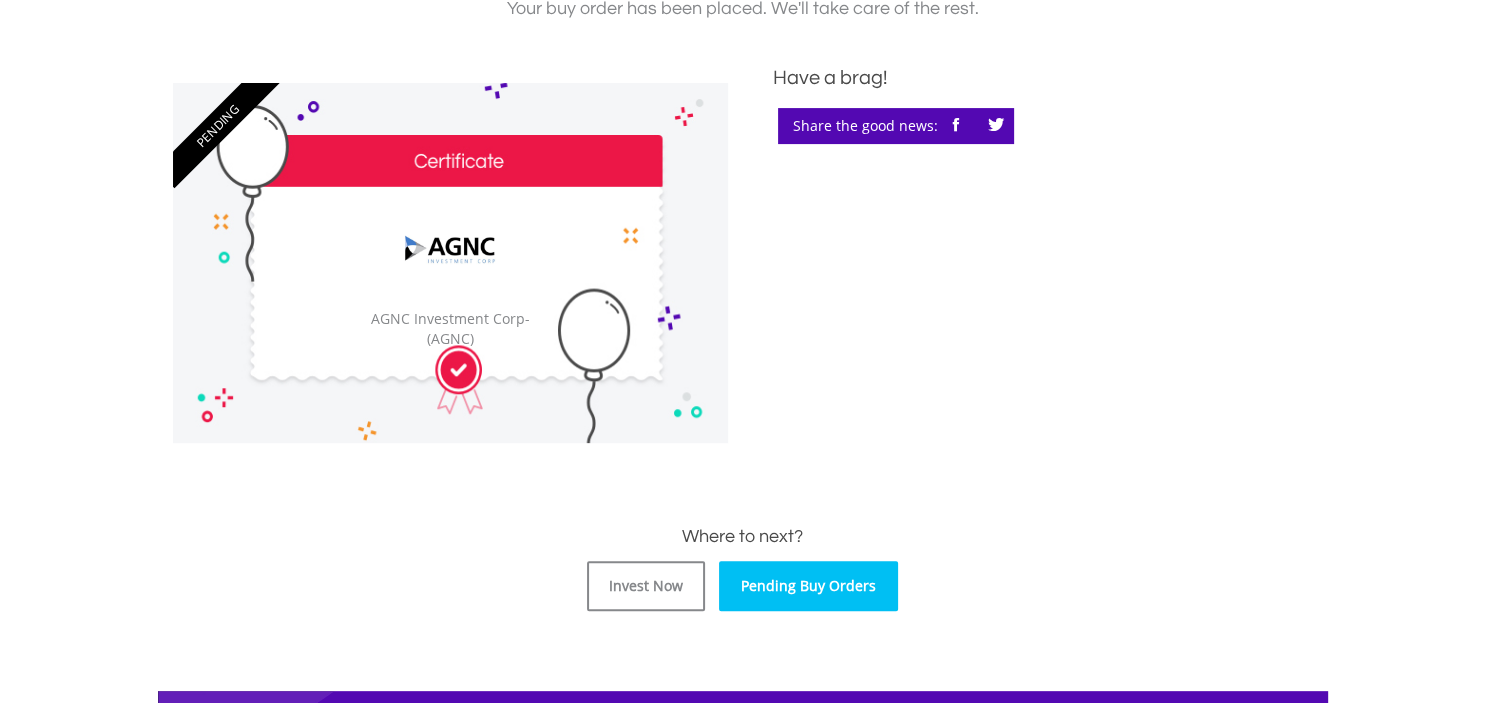 click on "Pending Buy Orders" at bounding box center [808, 586] 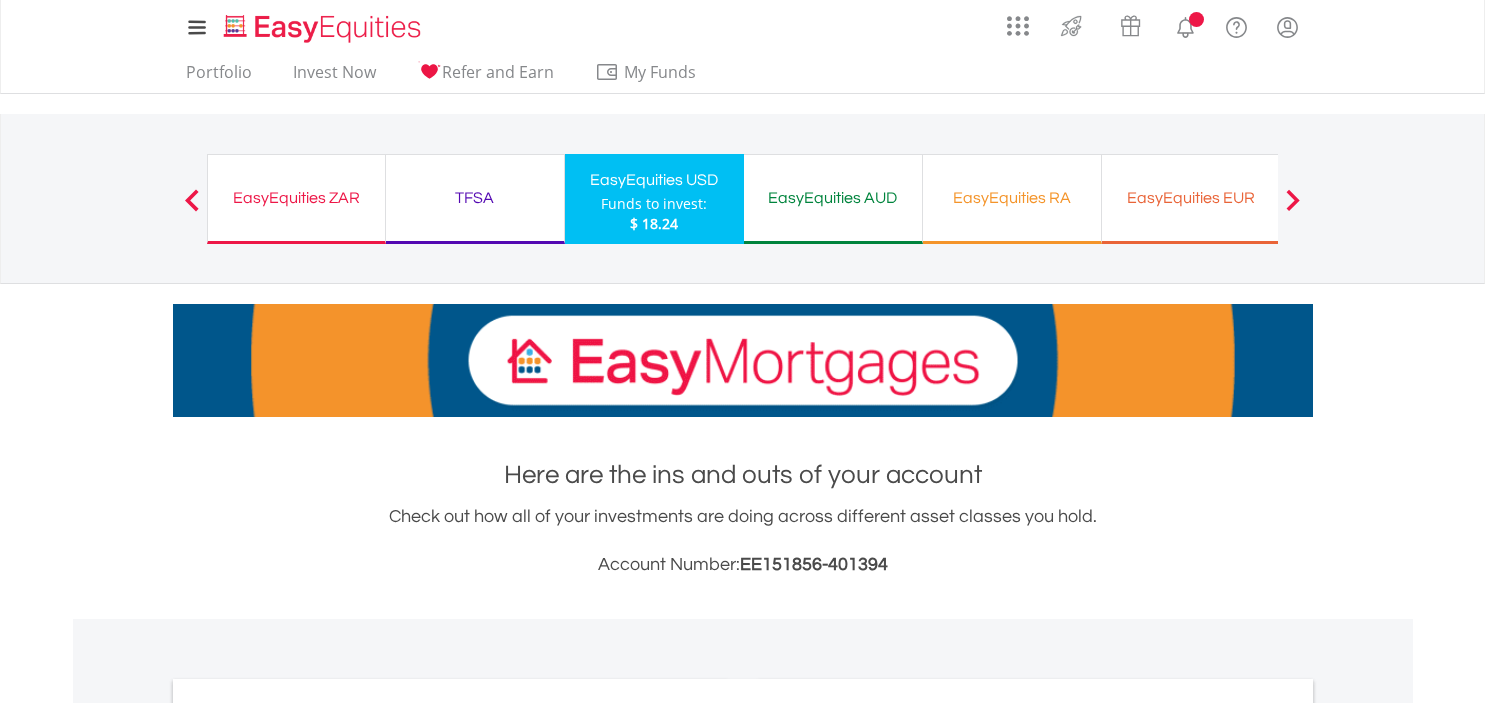 scroll, scrollTop: 1015, scrollLeft: 0, axis: vertical 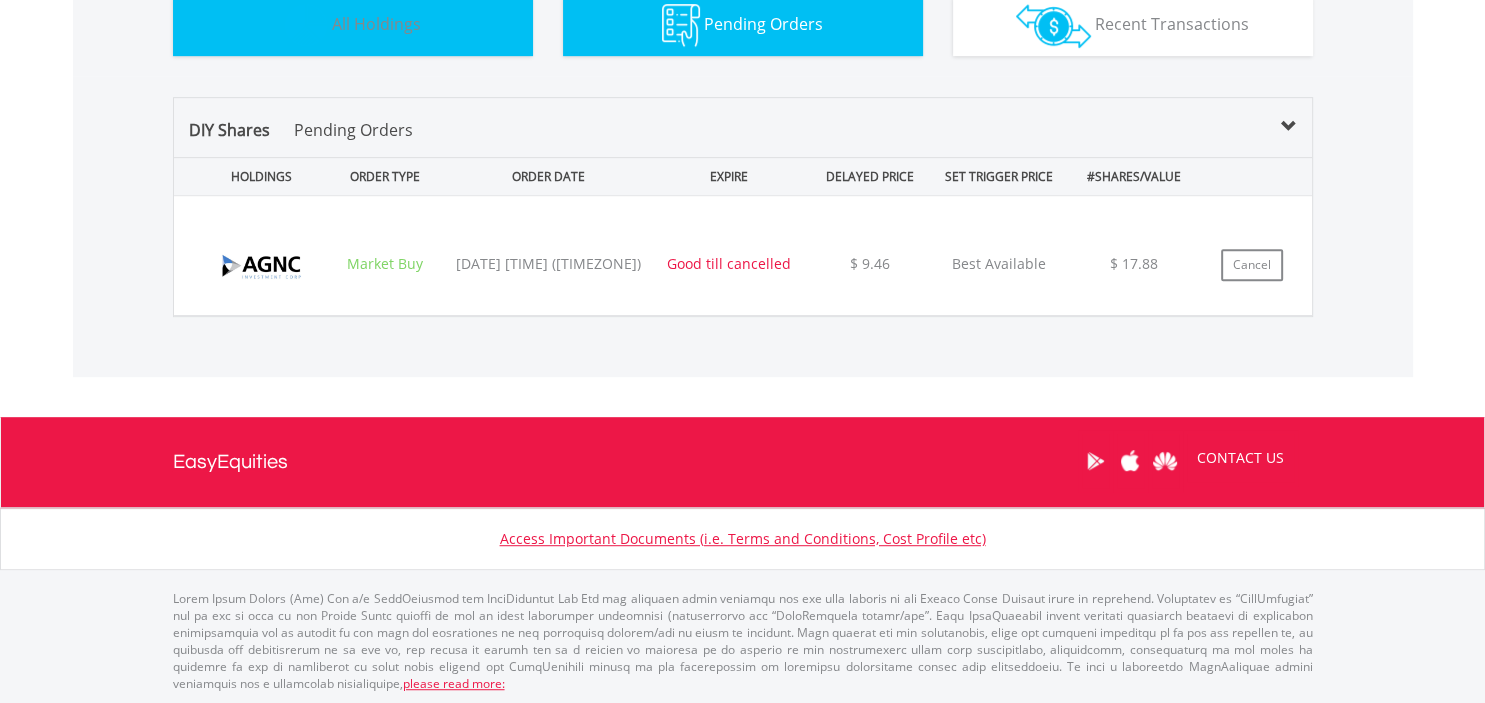 click on "Holdings
All Holdings" at bounding box center [353, 26] 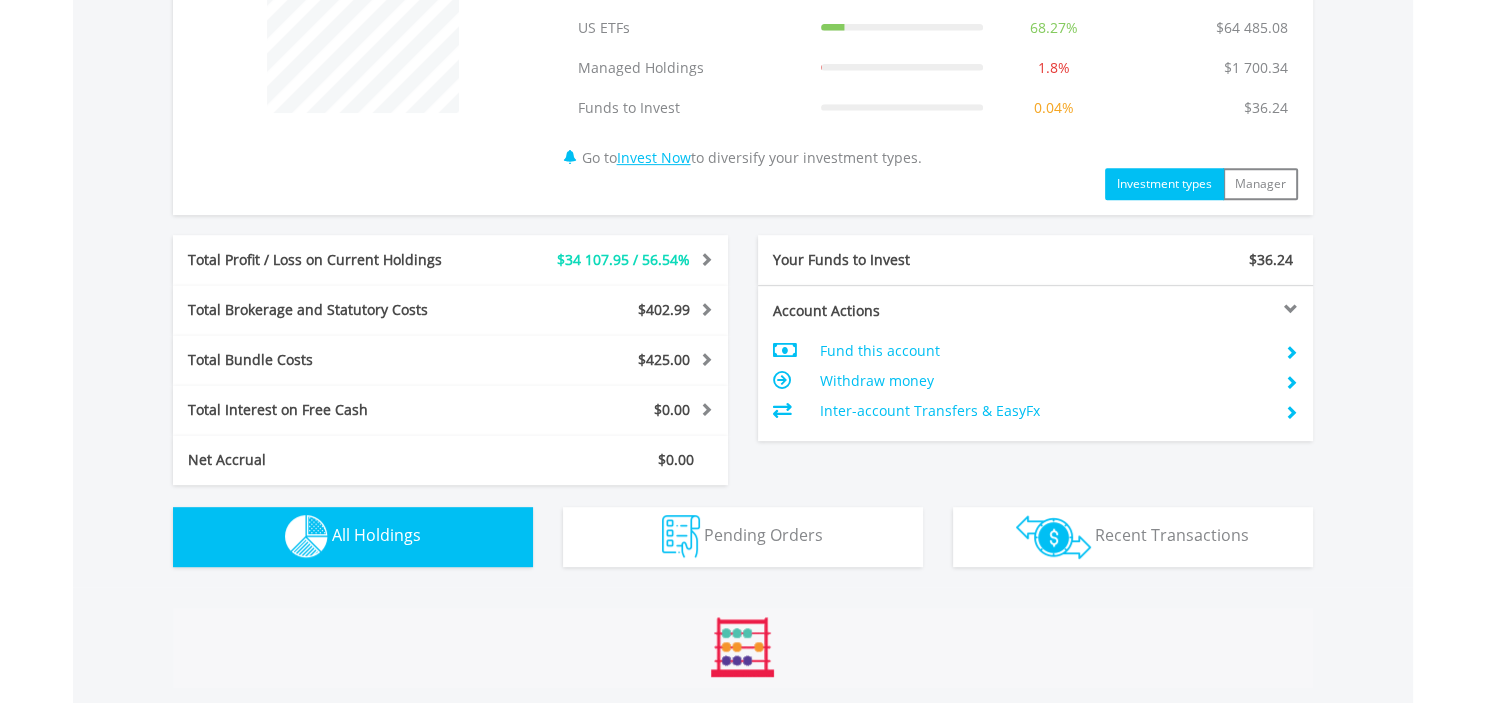 scroll, scrollTop: 1207, scrollLeft: 0, axis: vertical 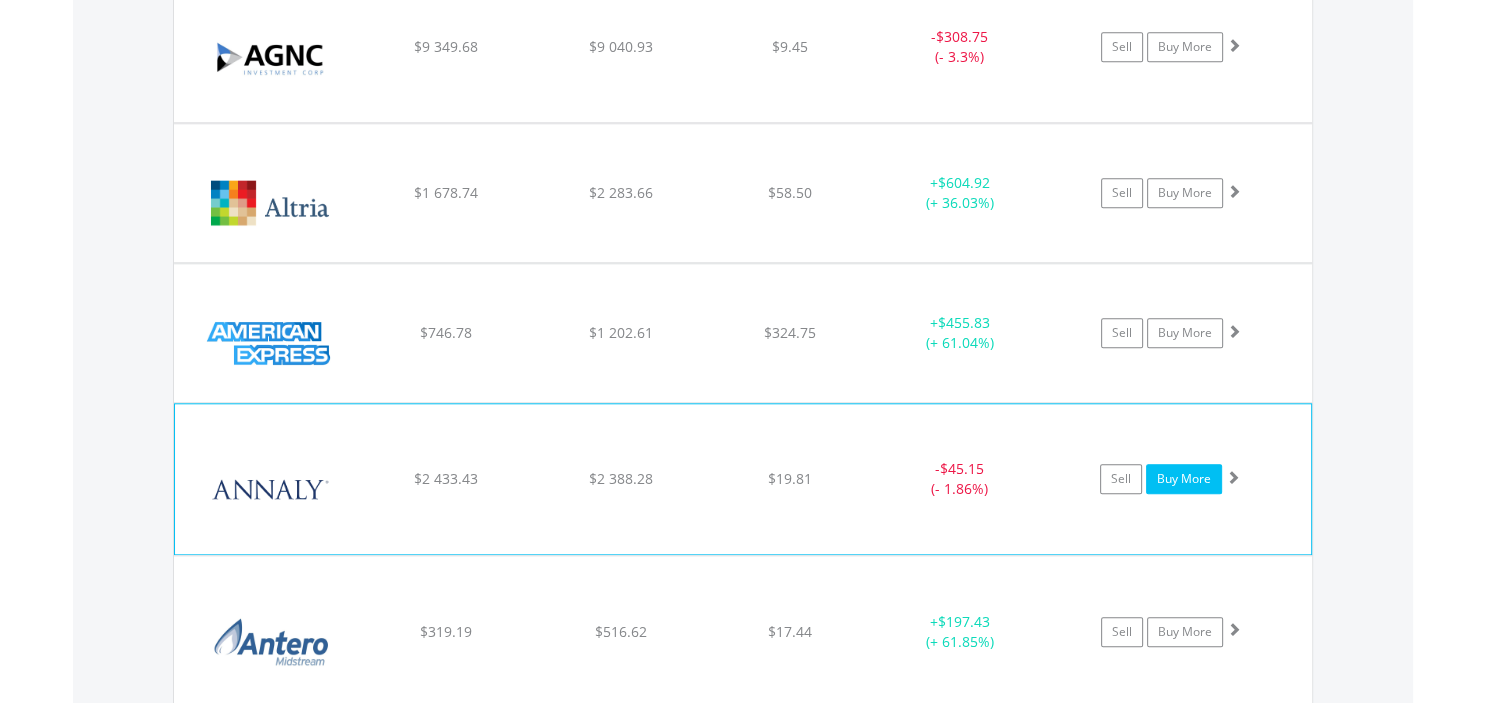 click on "Buy More" at bounding box center [1184, 479] 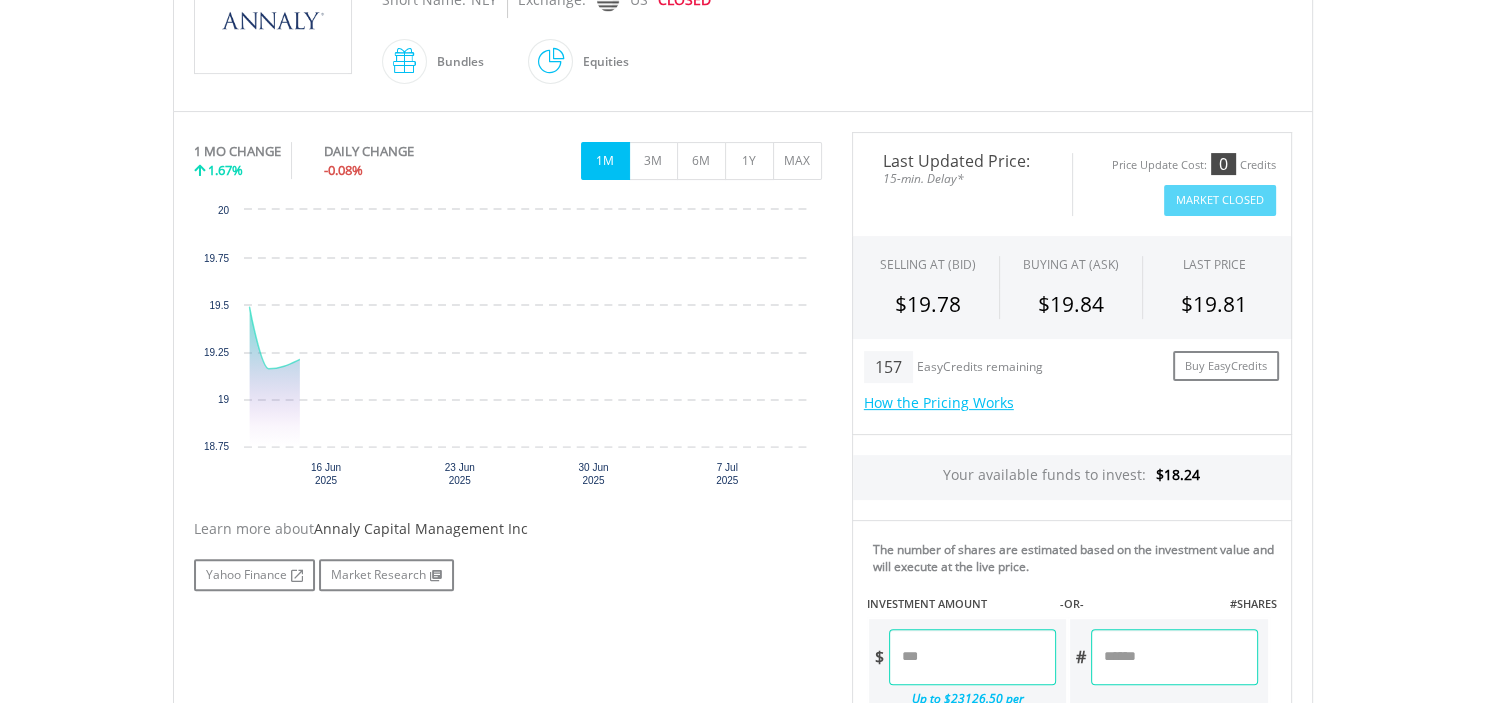 scroll, scrollTop: 528, scrollLeft: 0, axis: vertical 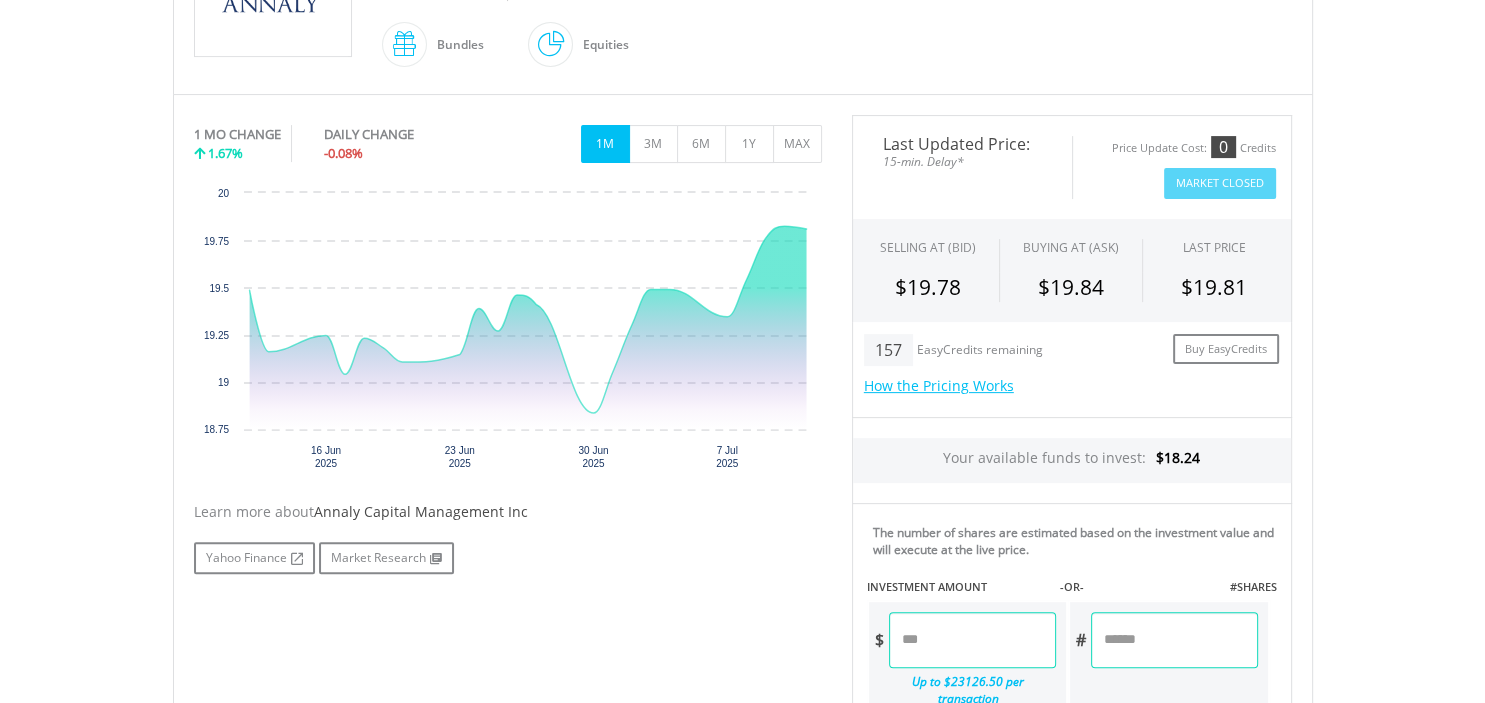 click at bounding box center (972, 640) 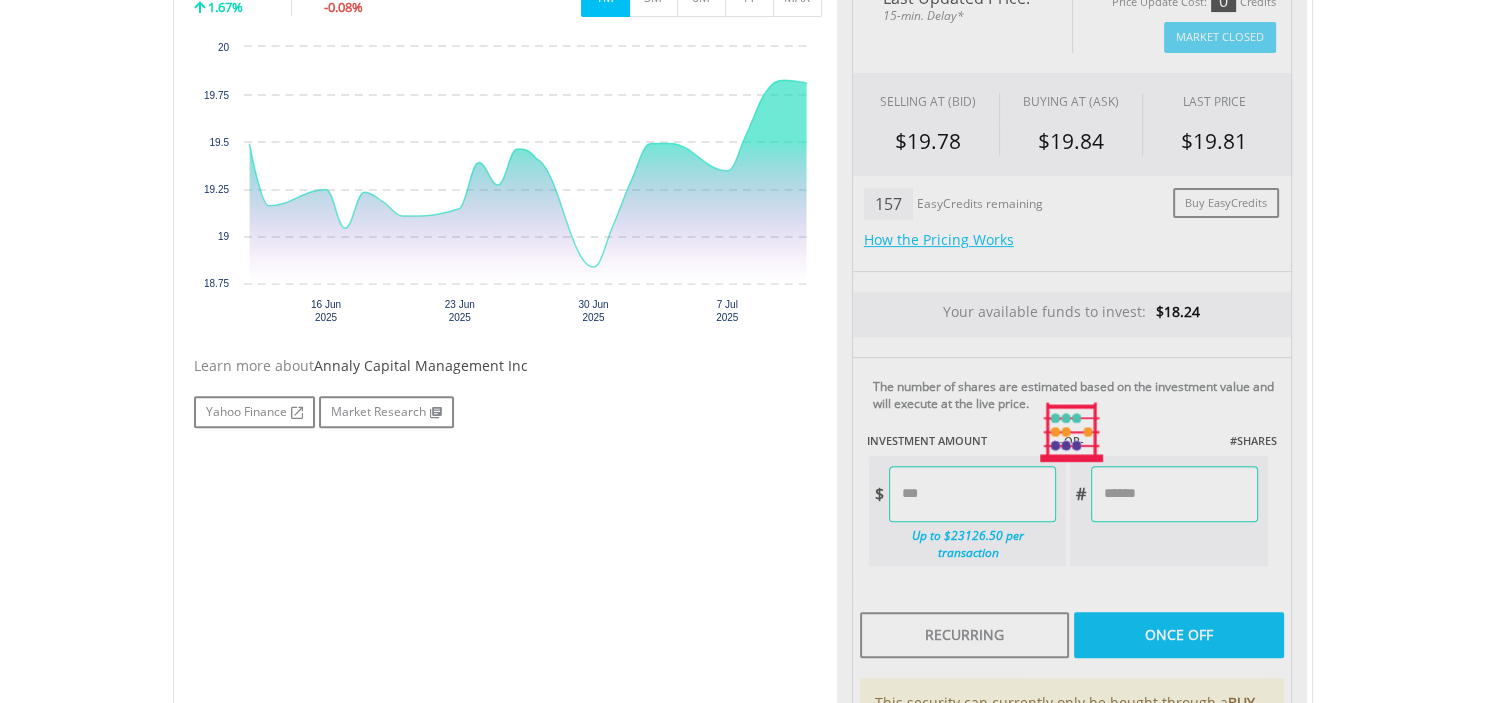 scroll, scrollTop: 633, scrollLeft: 0, axis: vertical 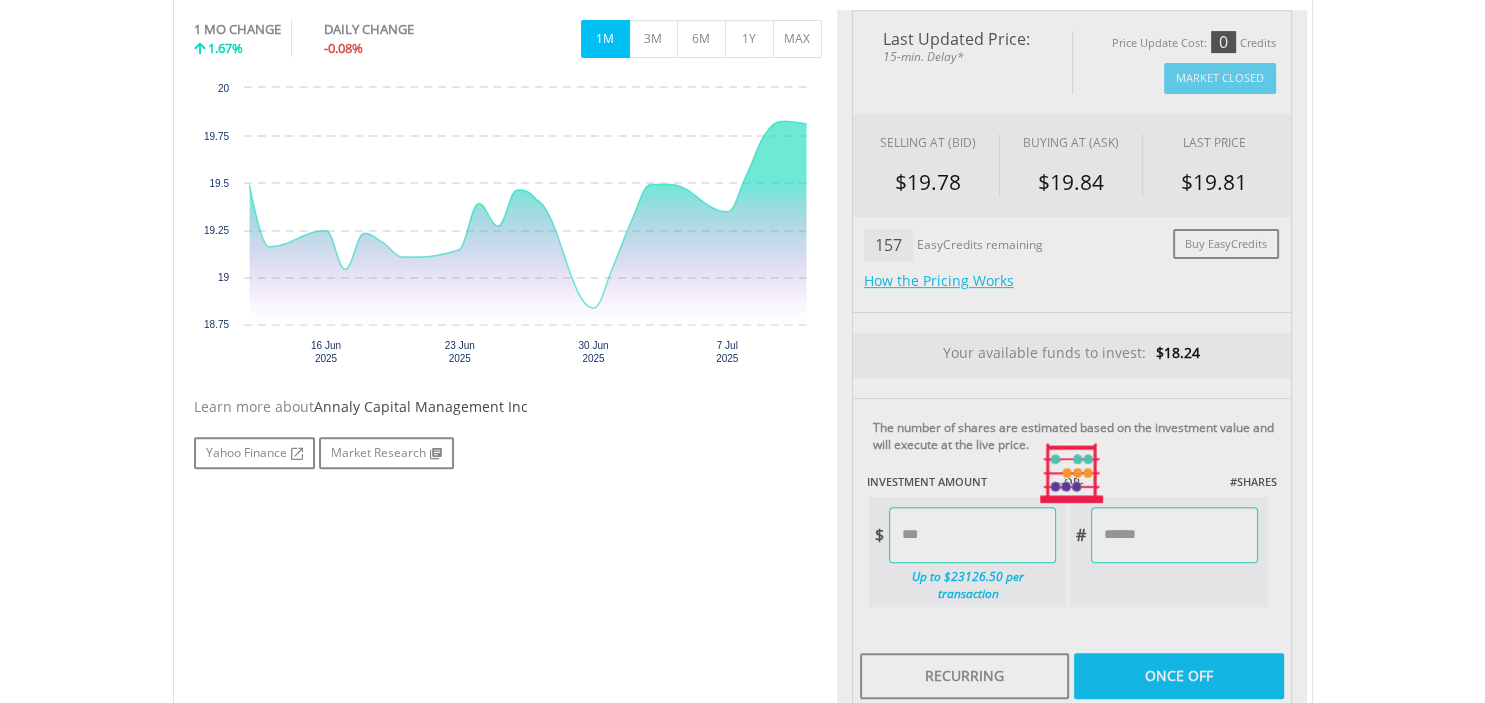 type on "*****" 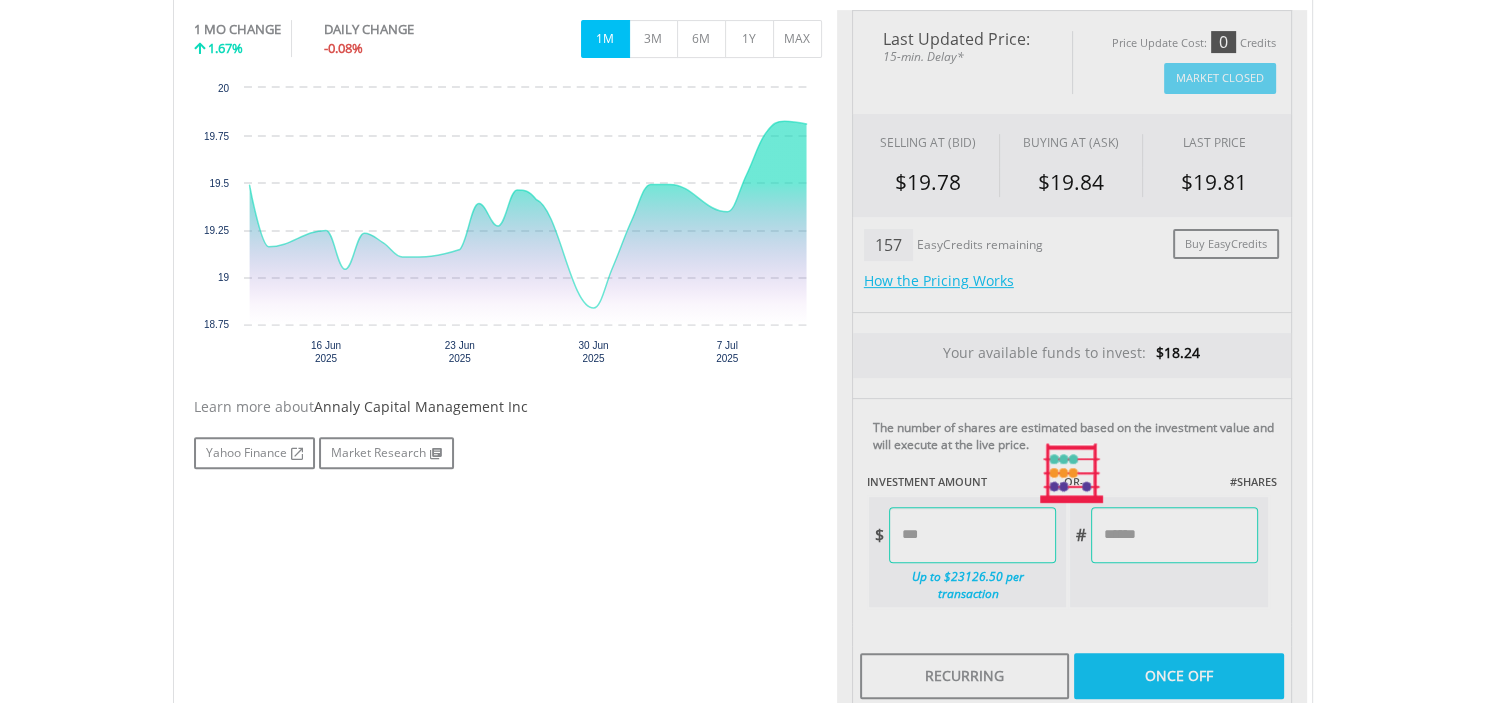 type on "******" 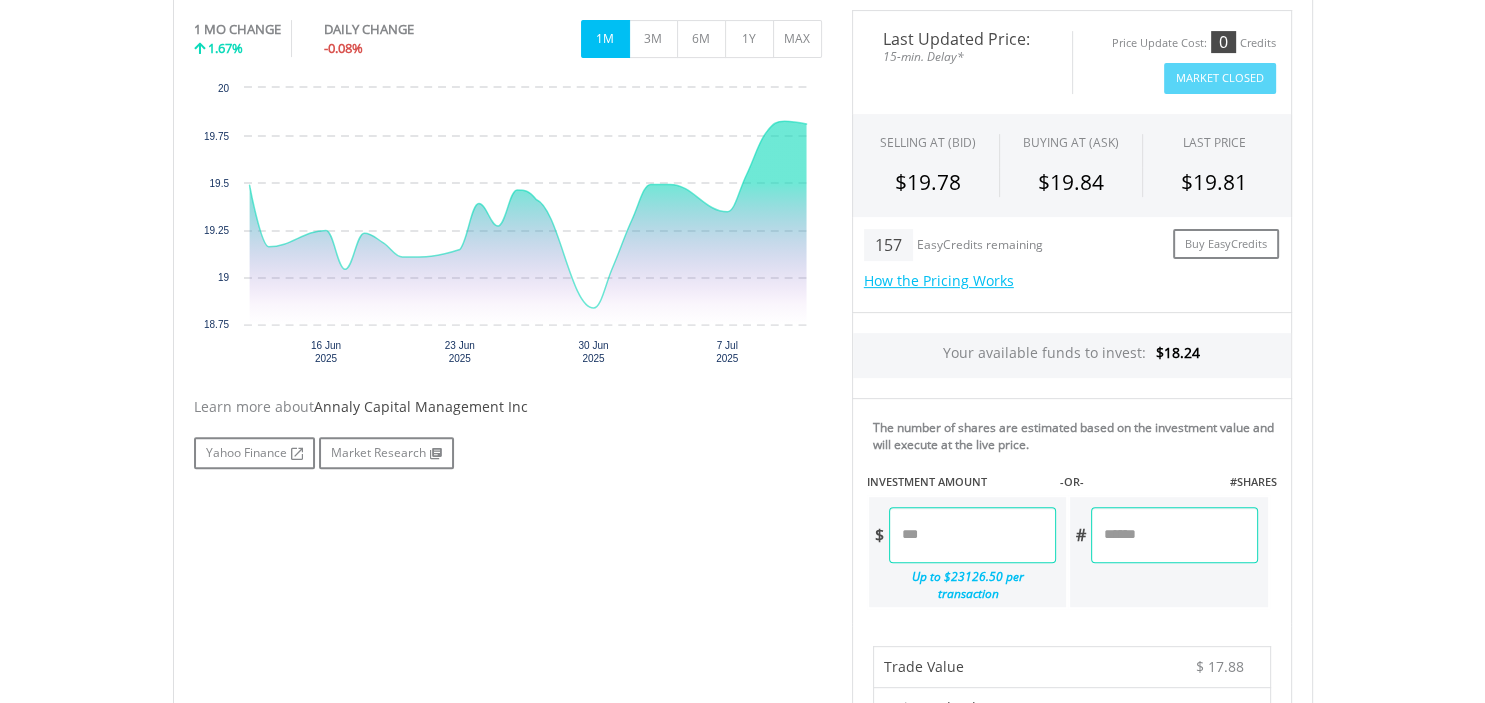 click on "*****" at bounding box center (972, 535) 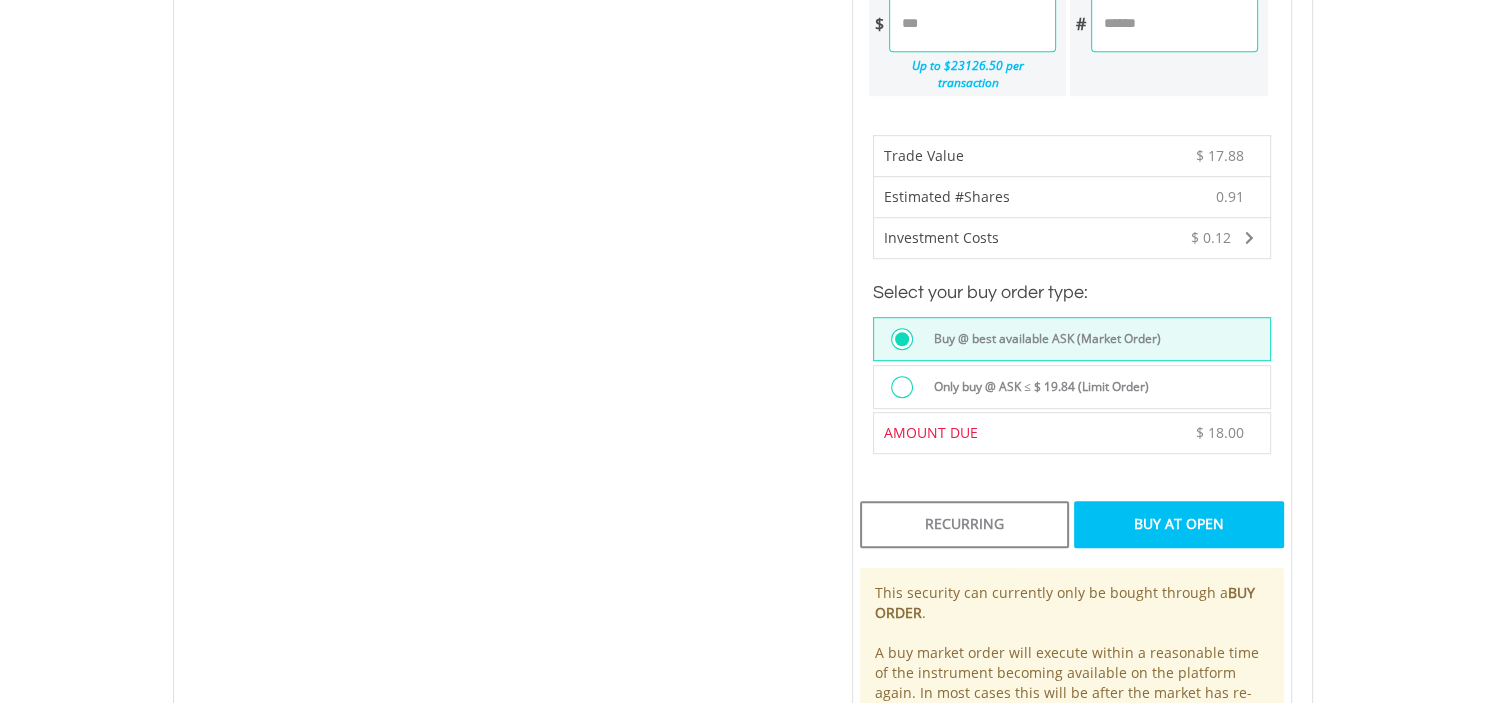 scroll, scrollTop: 1161, scrollLeft: 0, axis: vertical 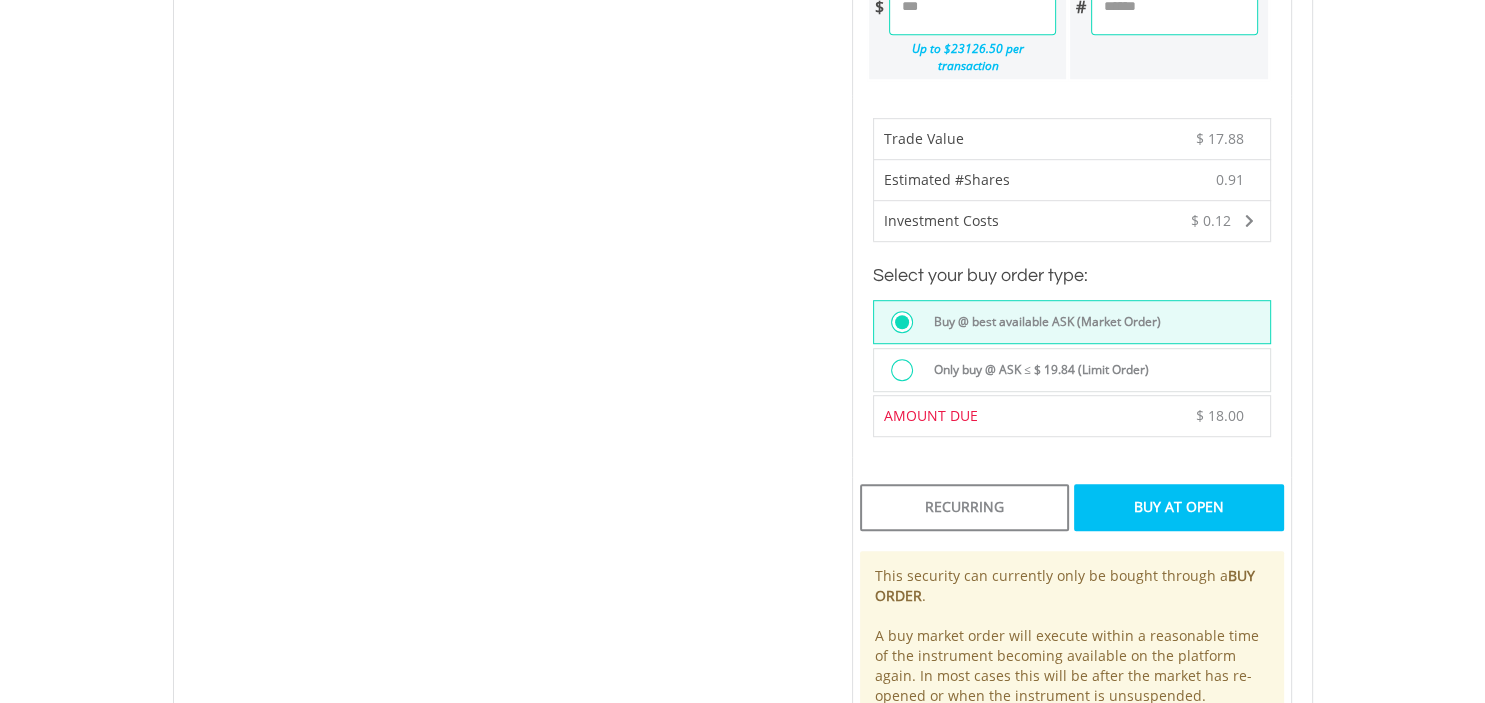 type on "*****" 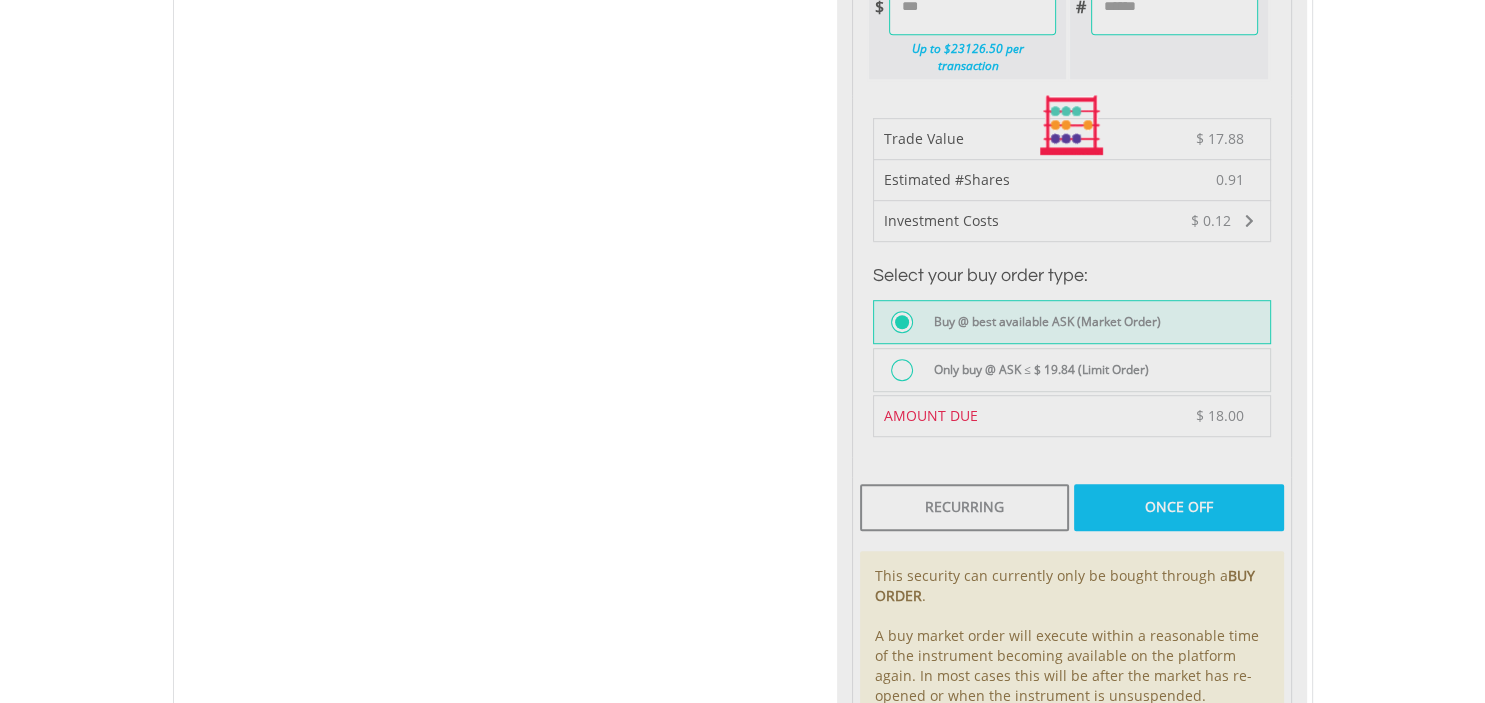 type on "******" 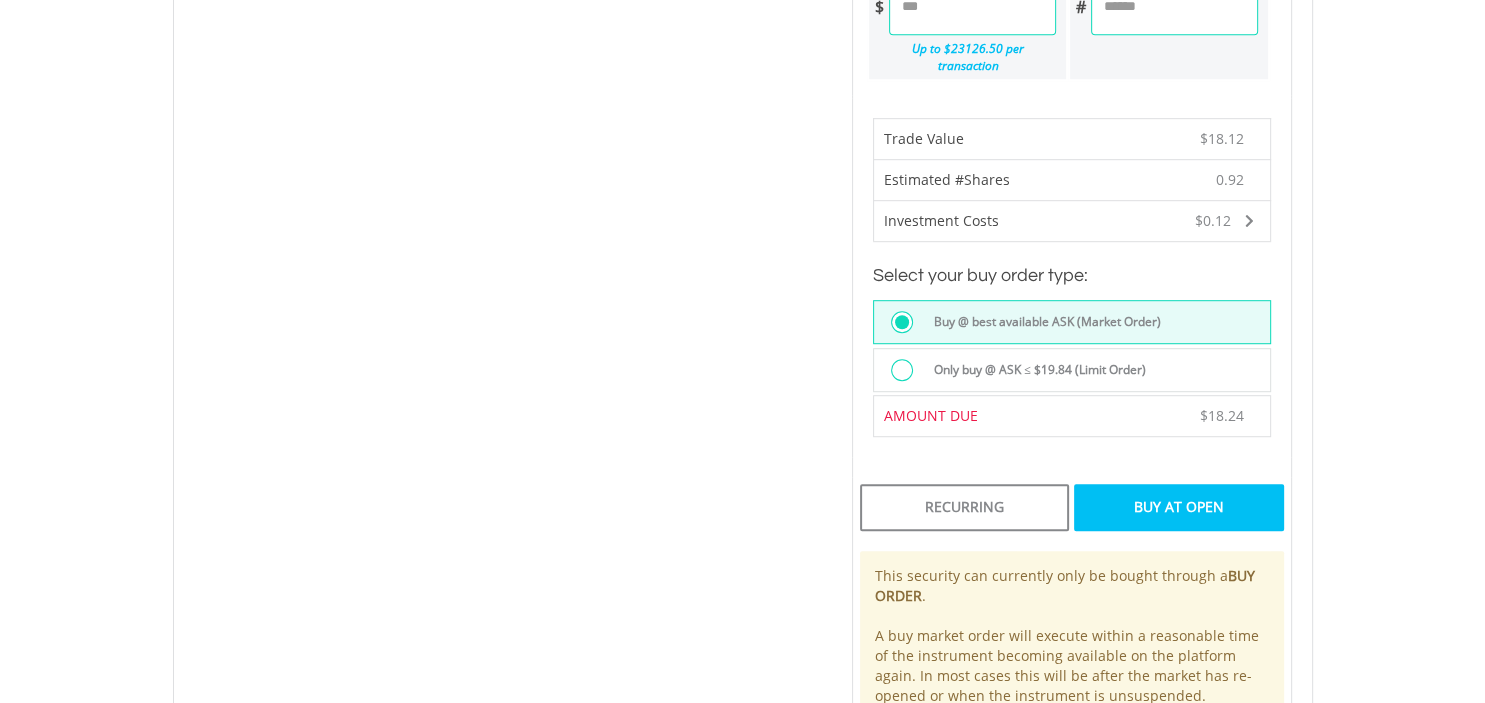 click on "Buy At Open" at bounding box center (1178, 507) 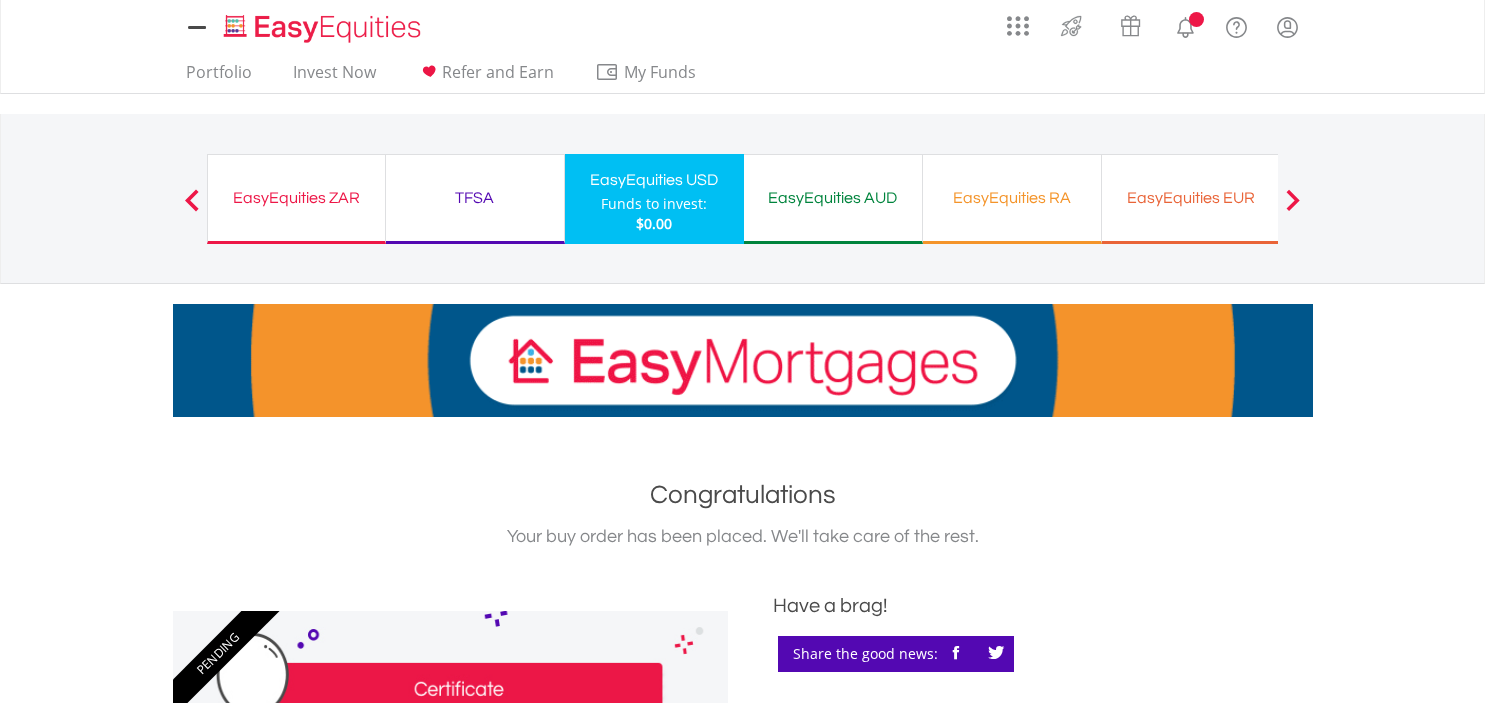 scroll, scrollTop: 0, scrollLeft: 0, axis: both 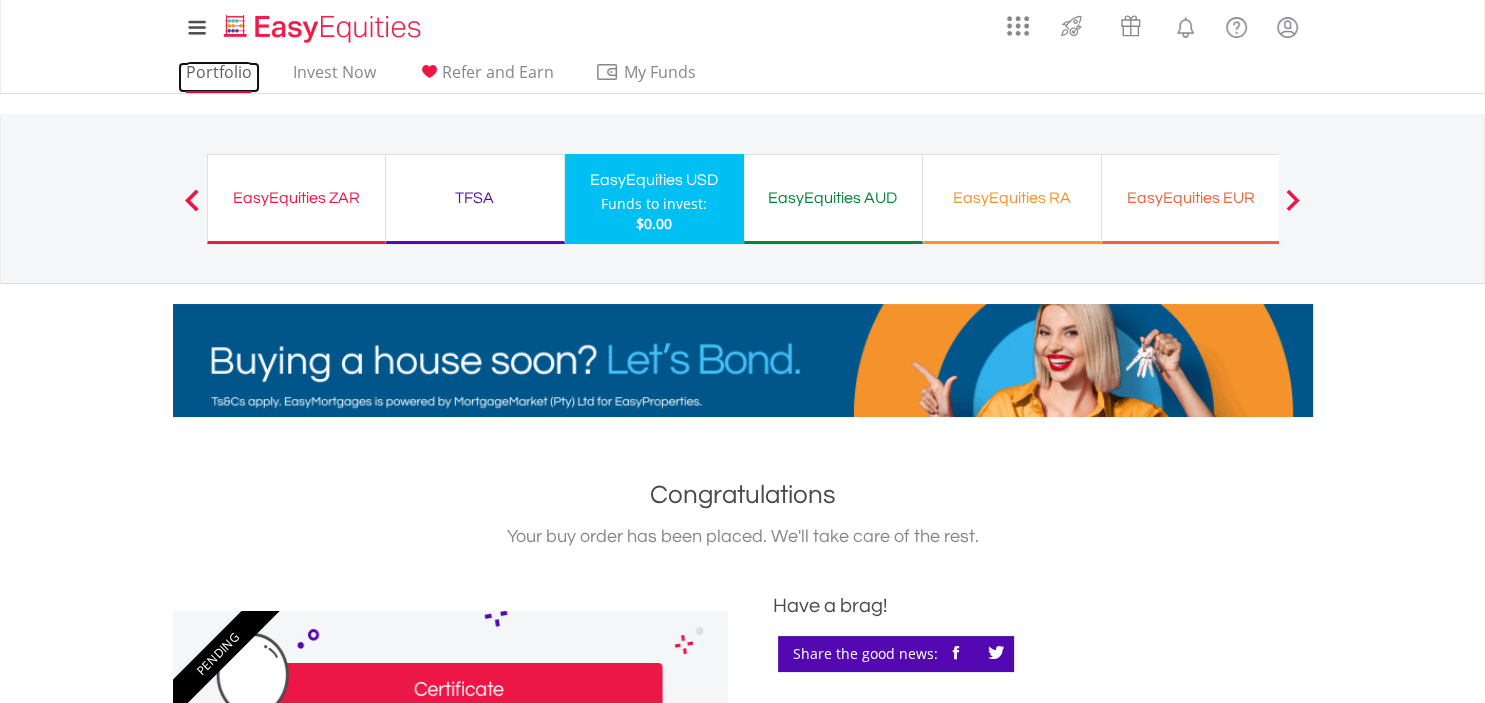 click on "Portfolio" at bounding box center [219, 77] 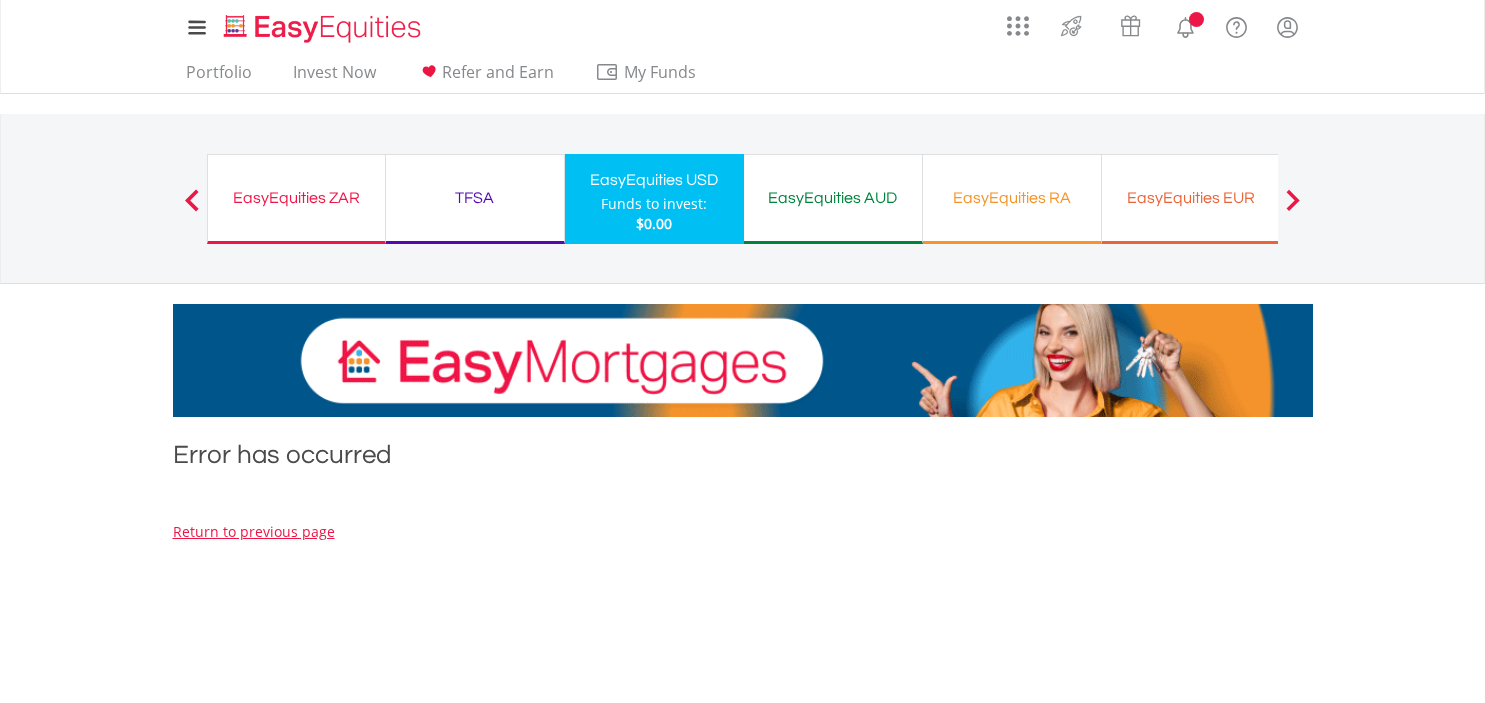 scroll, scrollTop: 0, scrollLeft: 0, axis: both 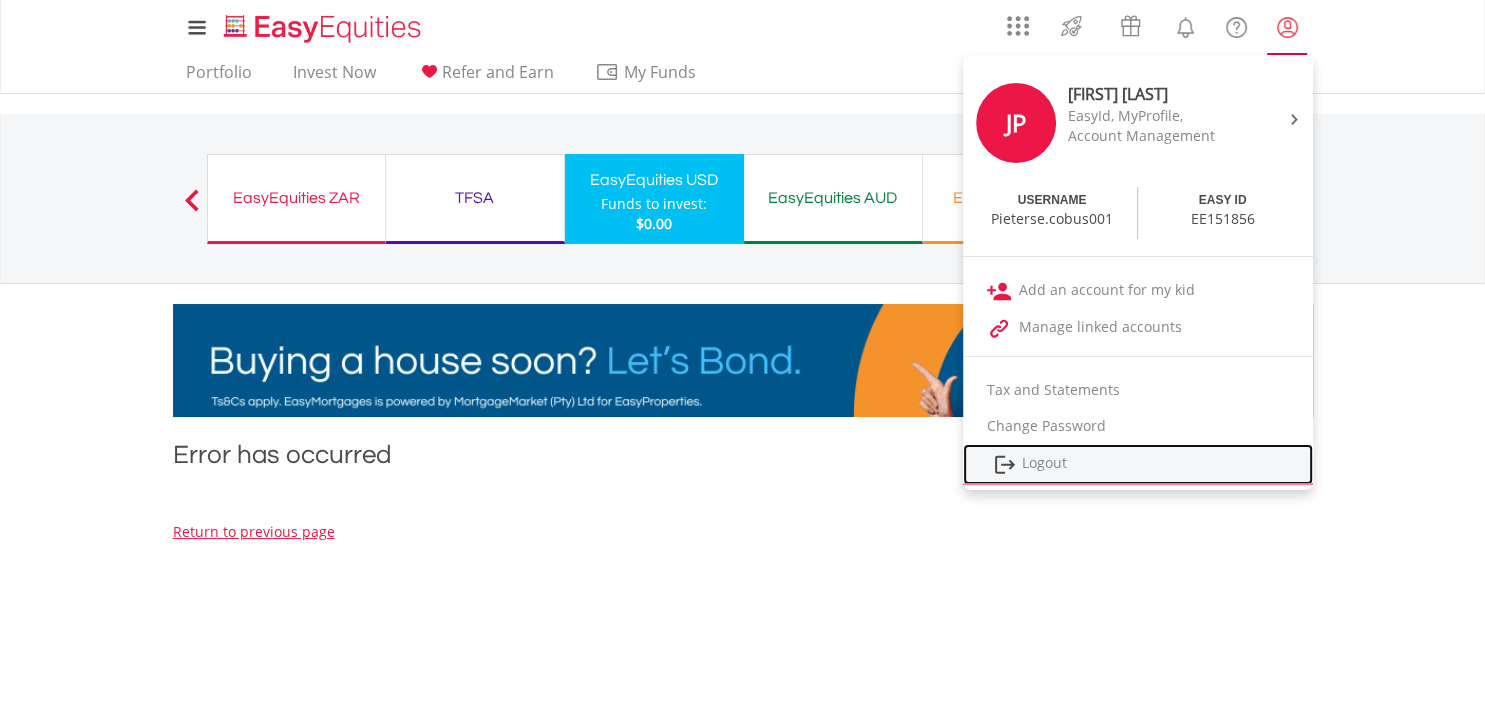 click on "Logout" at bounding box center [1138, 464] 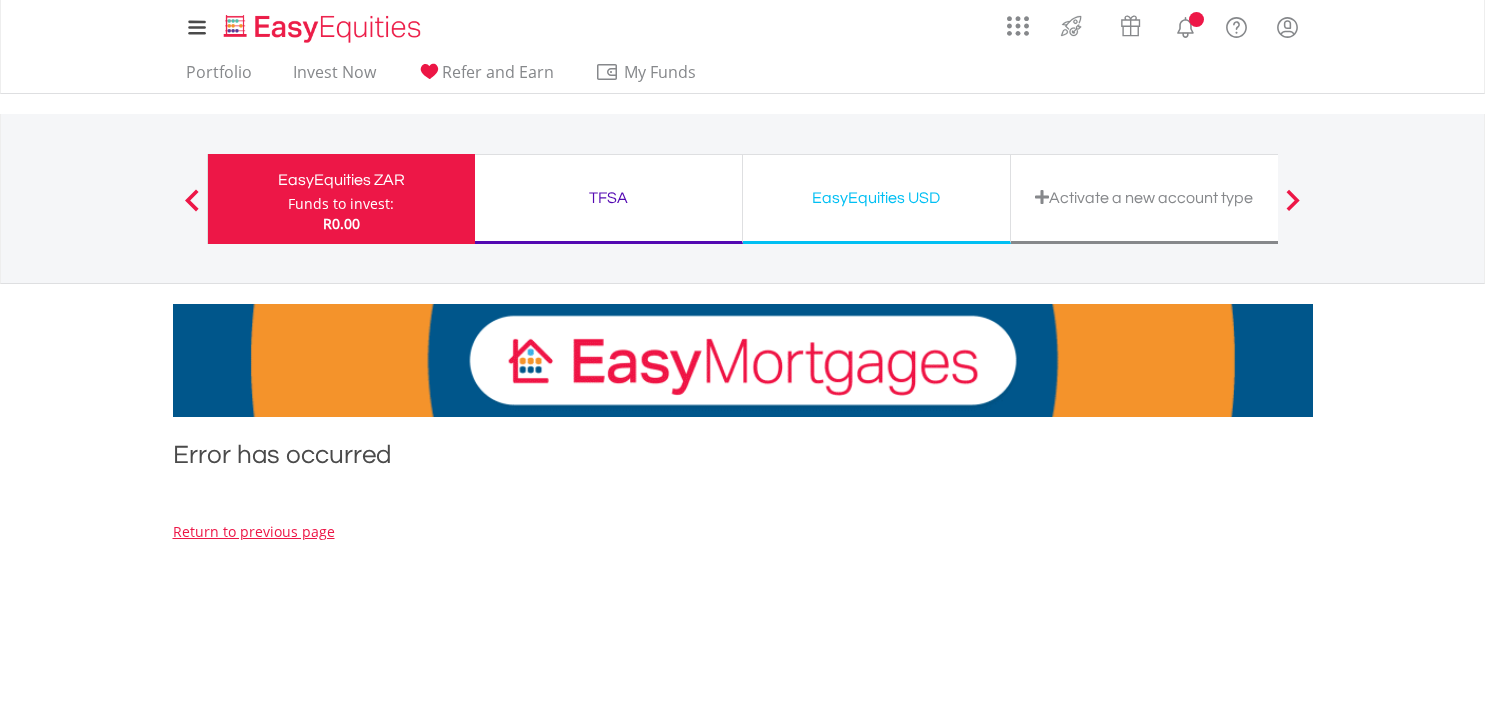 scroll, scrollTop: 0, scrollLeft: 0, axis: both 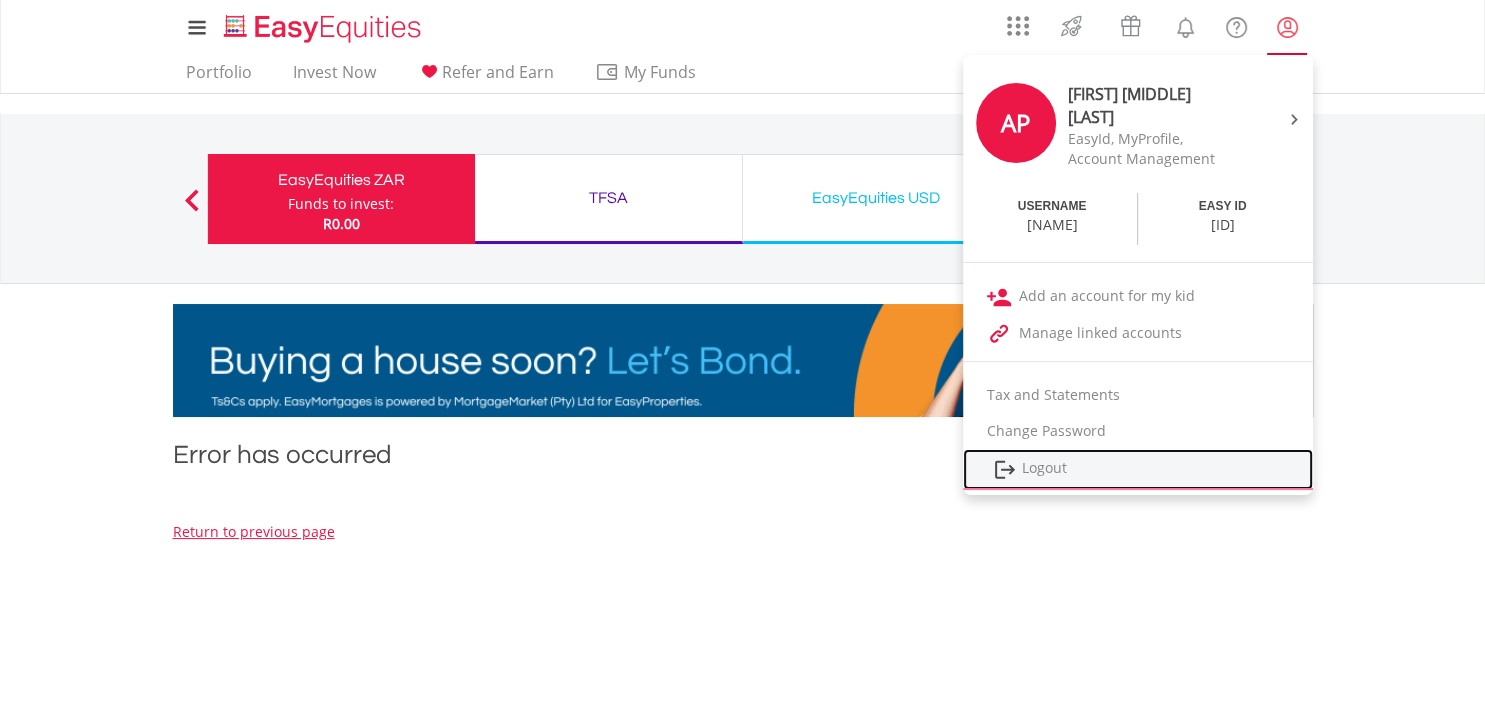 click on "Logout" at bounding box center (1138, 469) 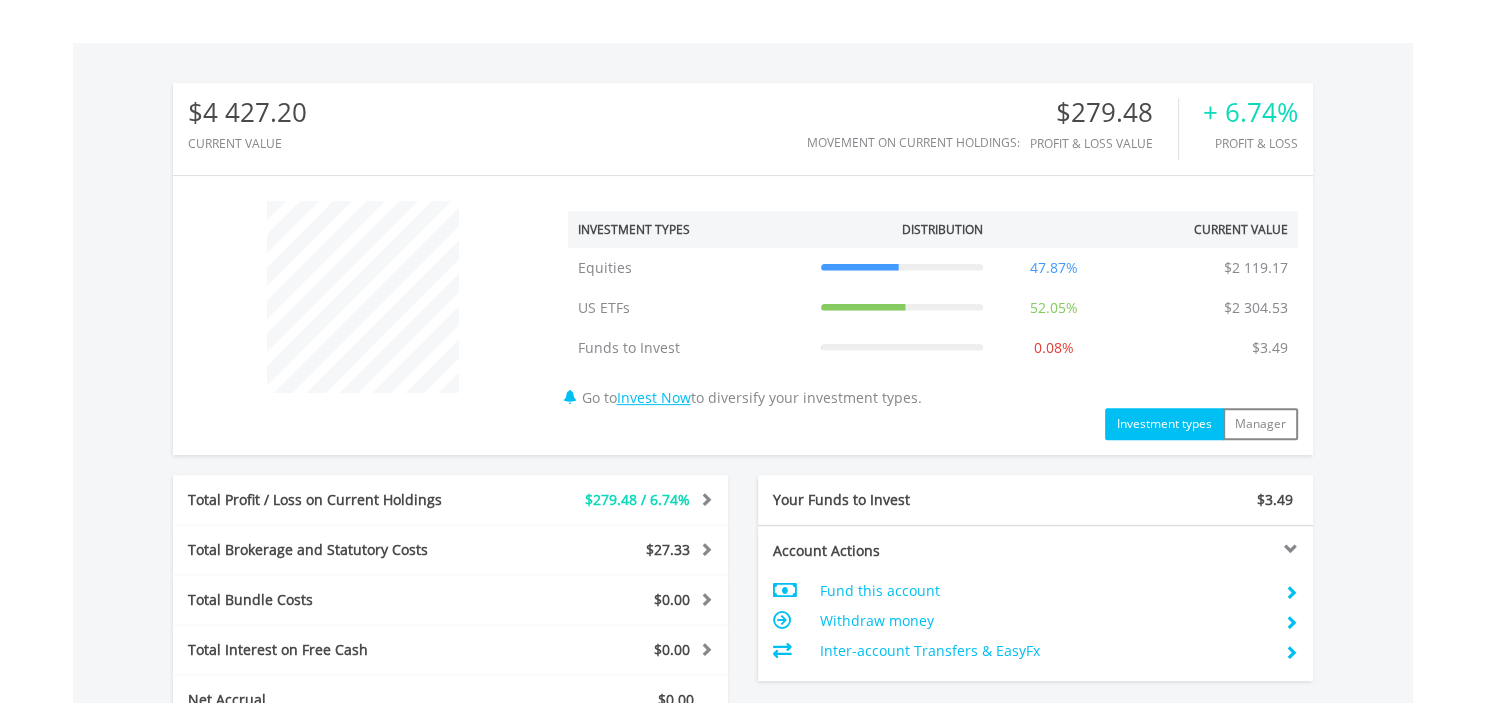scroll, scrollTop: 628, scrollLeft: 0, axis: vertical 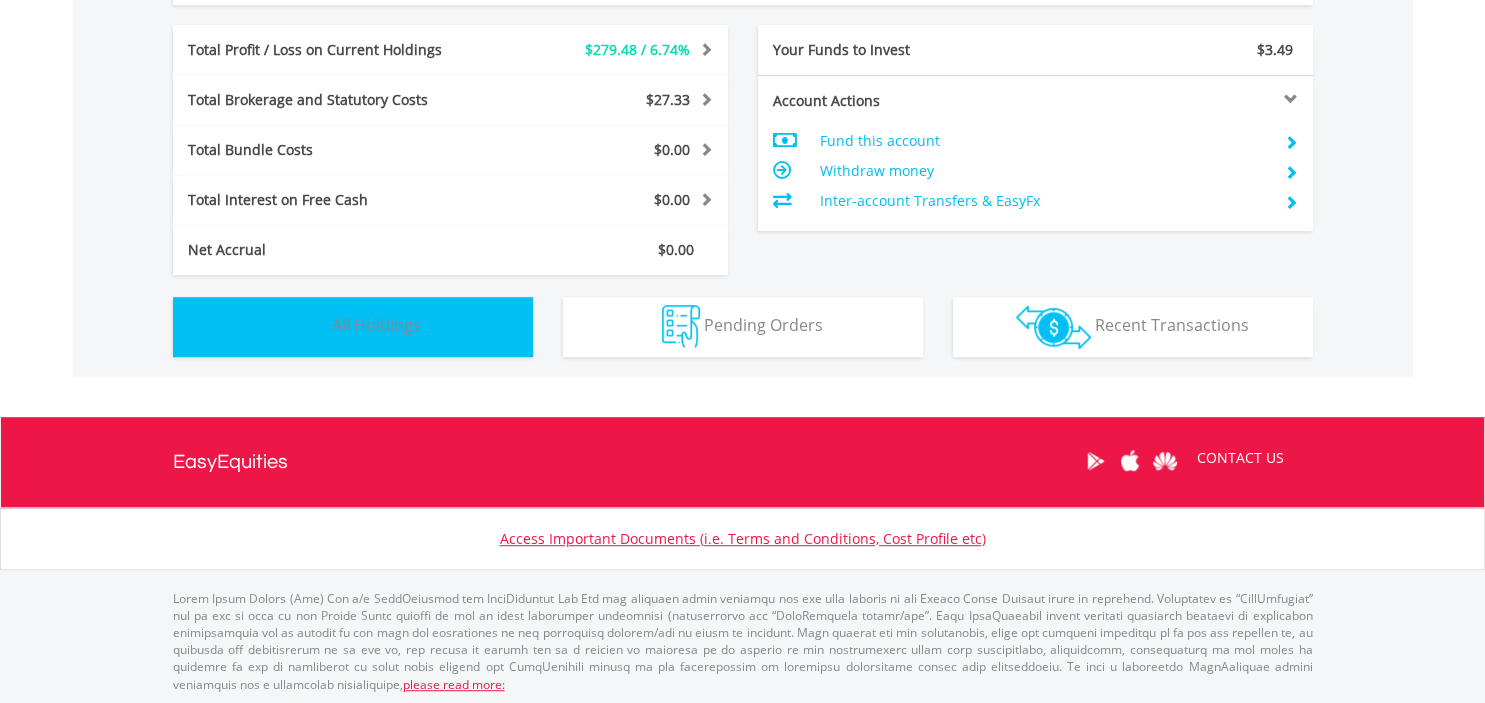 click on "All Holdings" at bounding box center (376, 325) 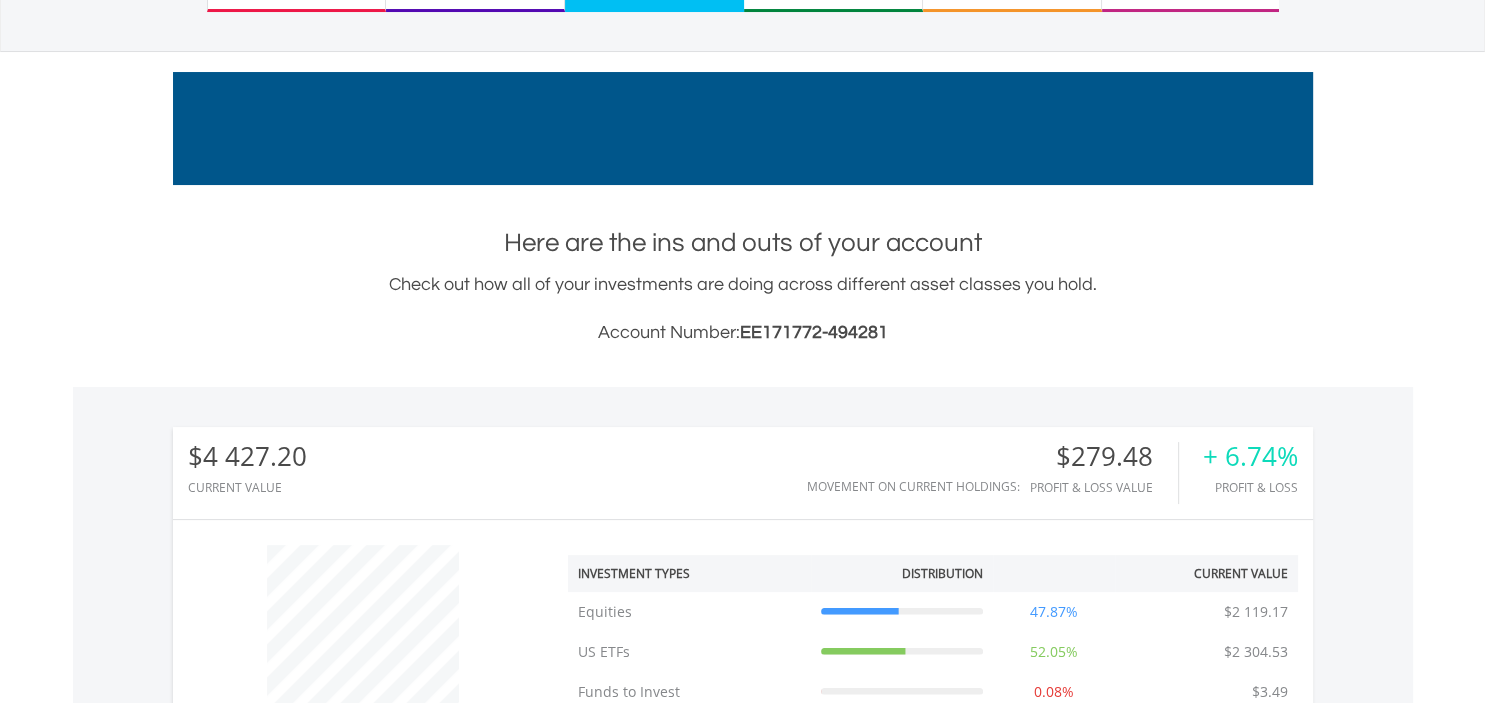 scroll, scrollTop: 0, scrollLeft: 0, axis: both 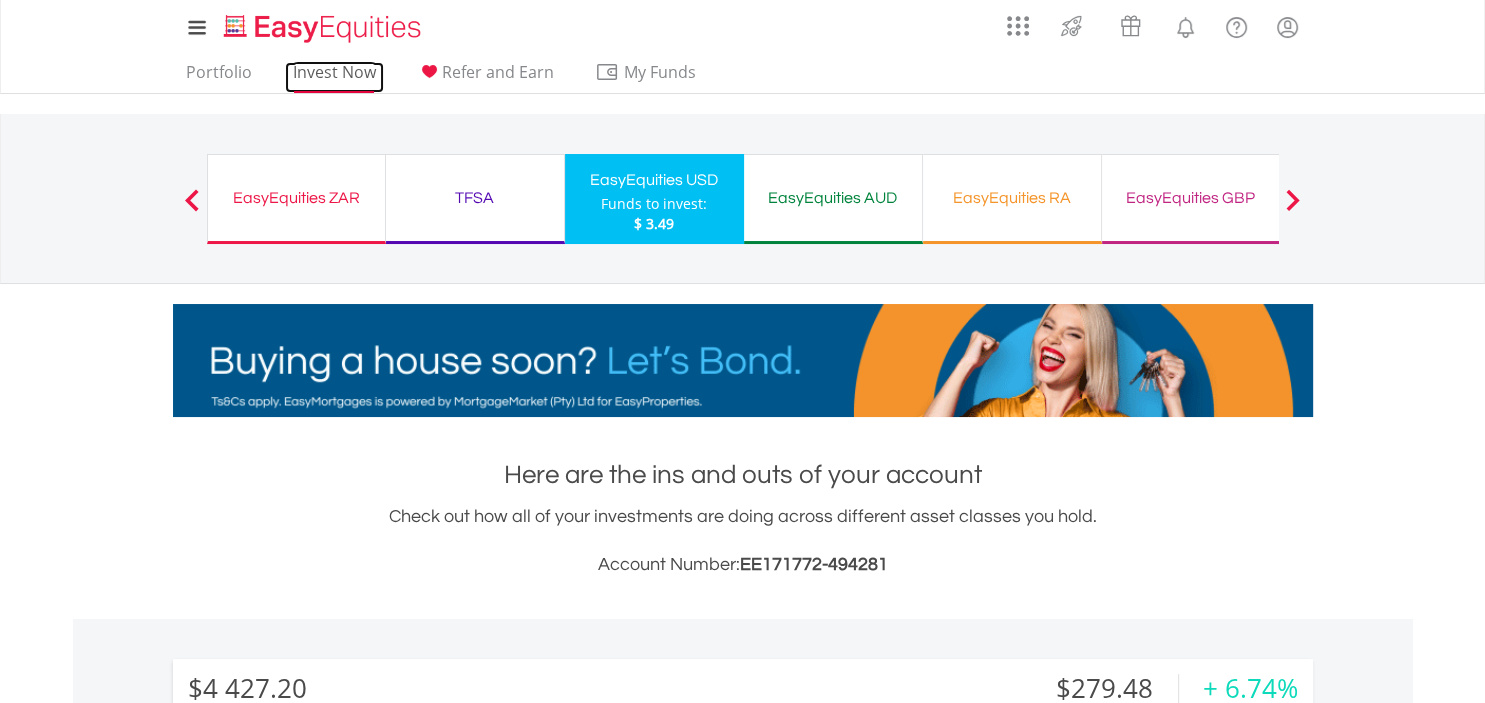 click on "Invest Now" at bounding box center [334, 77] 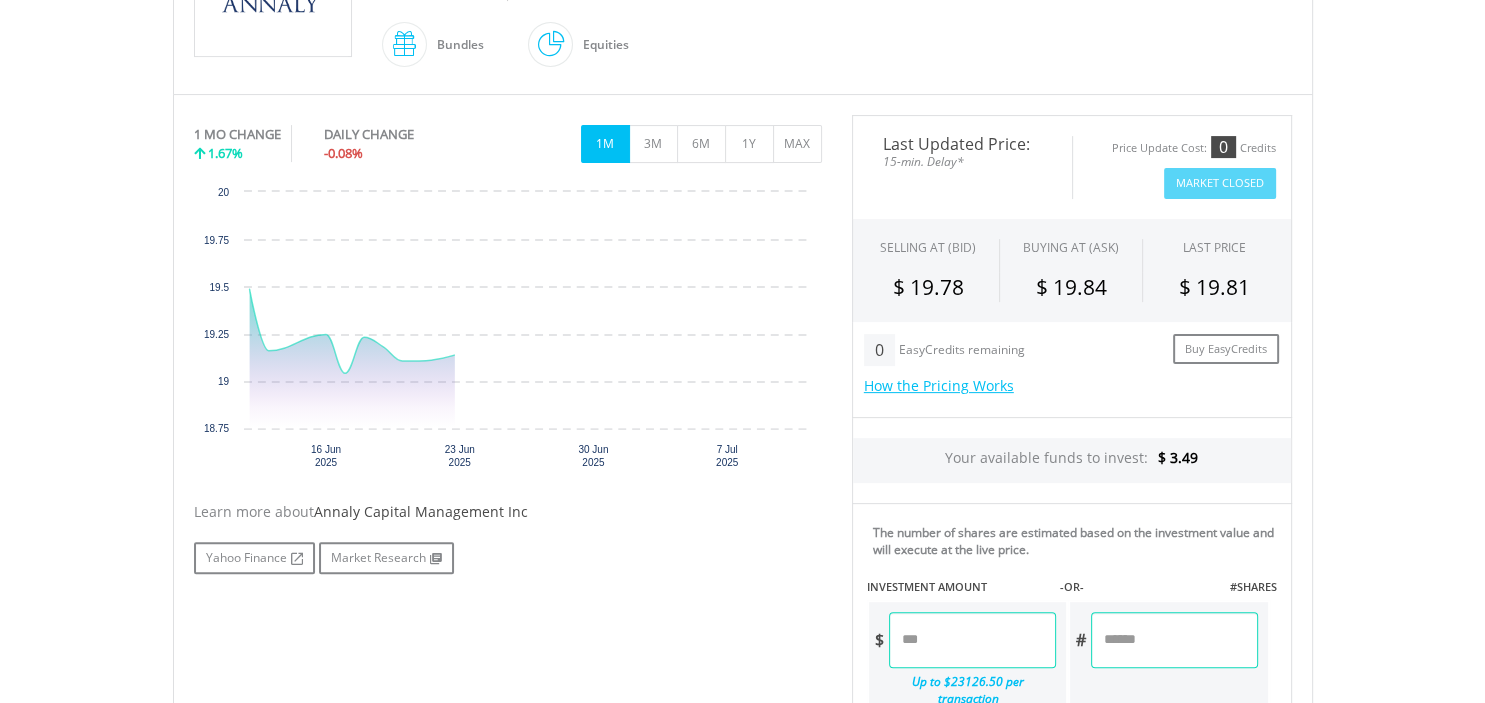 scroll, scrollTop: 633, scrollLeft: 0, axis: vertical 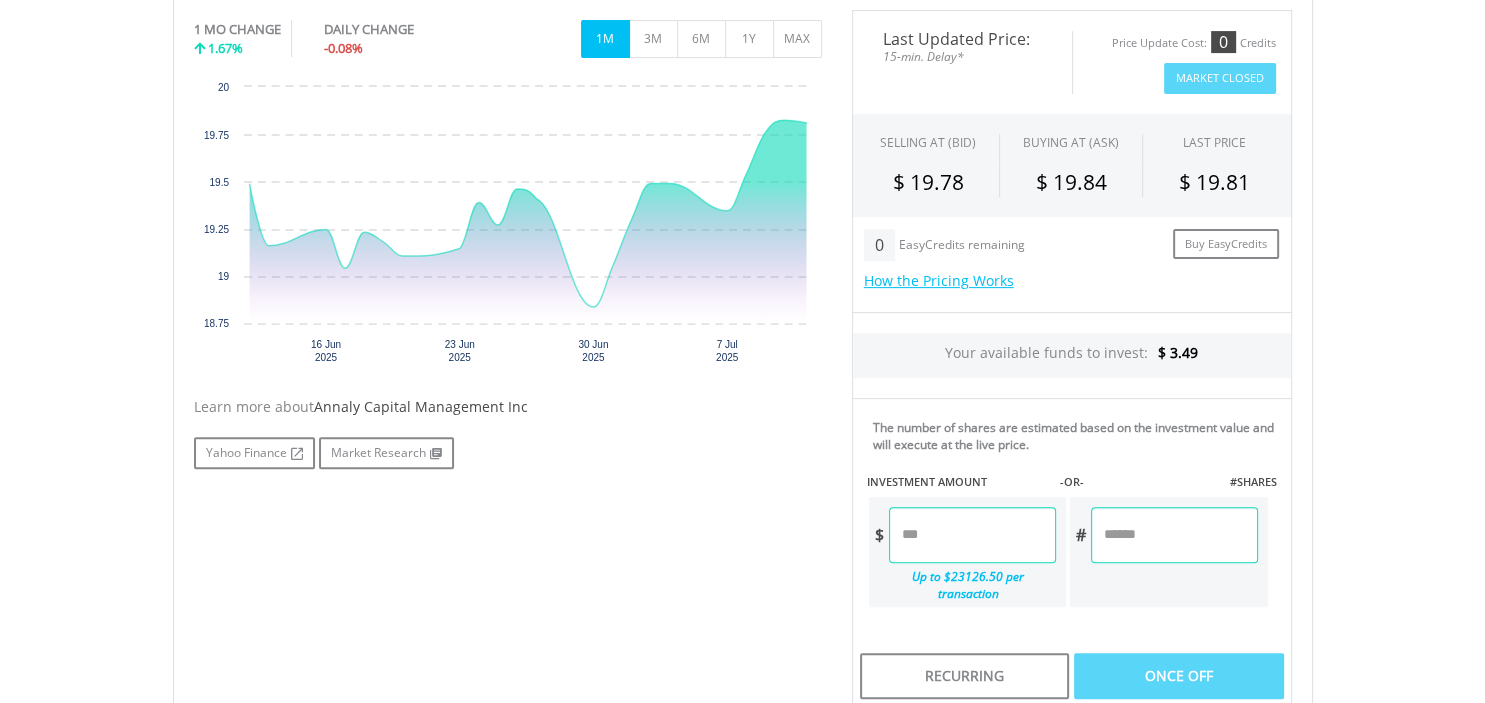 click at bounding box center [972, 535] 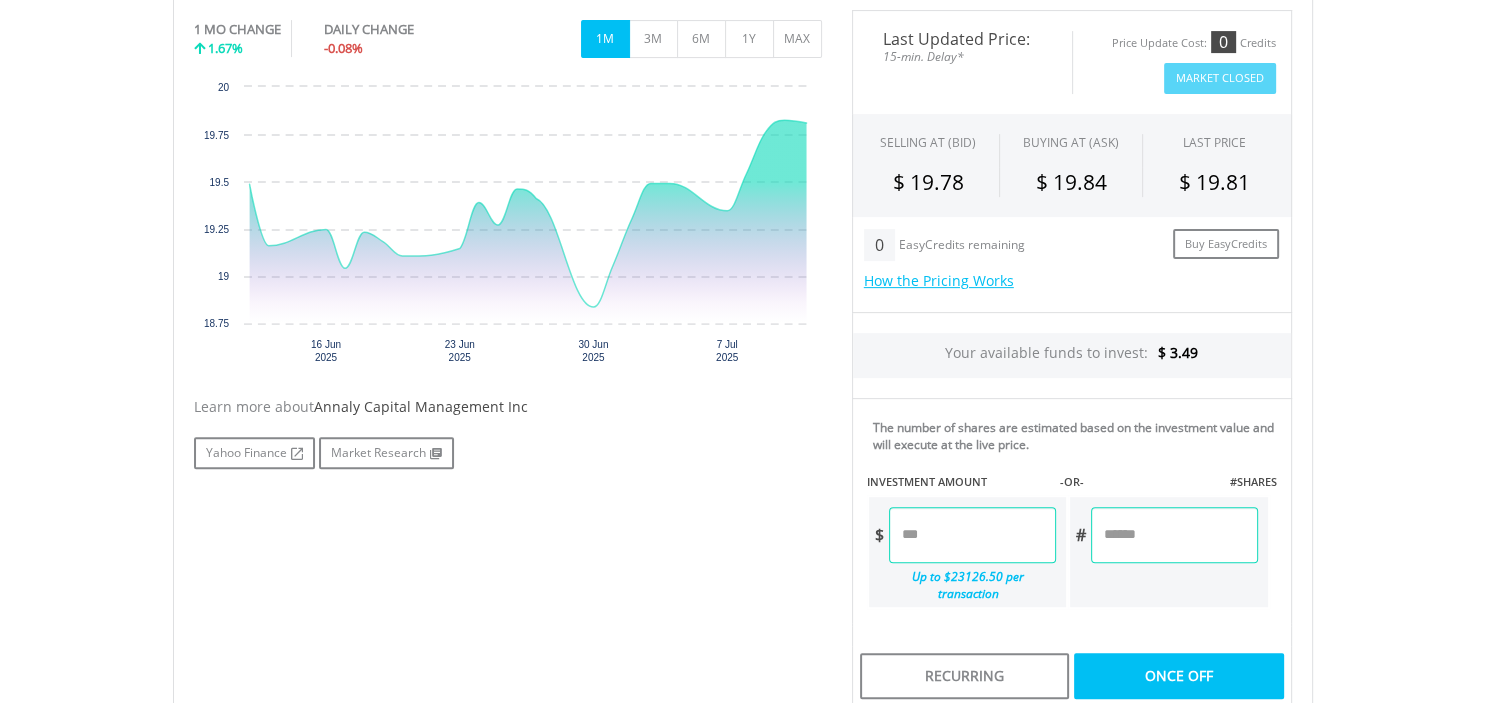 type on "****" 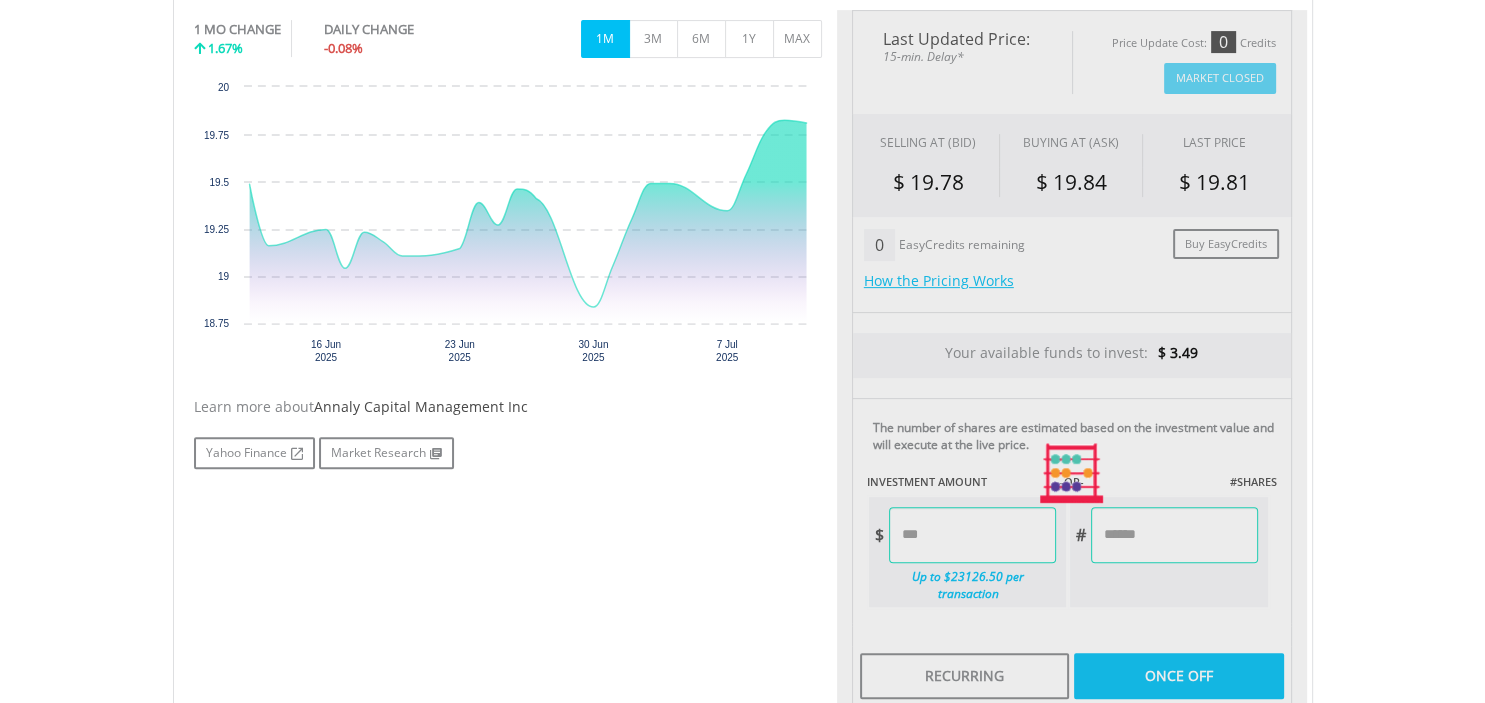 type on "******" 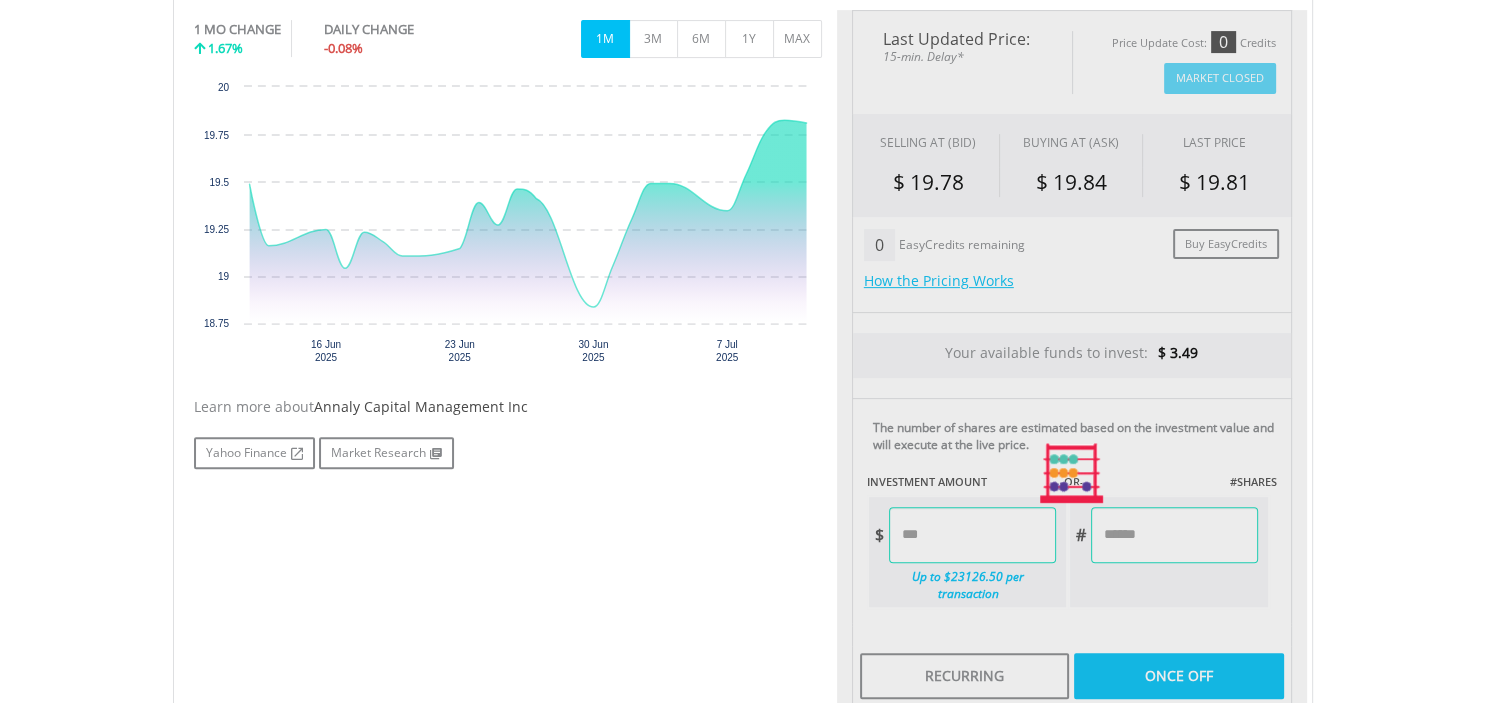 click on "Last Updated Price:
15-min. Delay*
Price Update Cost:
0
Credits
Market Closed
SELLING AT (BID)
BUYING AT                     (ASK)
LAST PRICE
$ 19.78
$ 19.84
$ 19.81
0
$" at bounding box center (1072, 474) 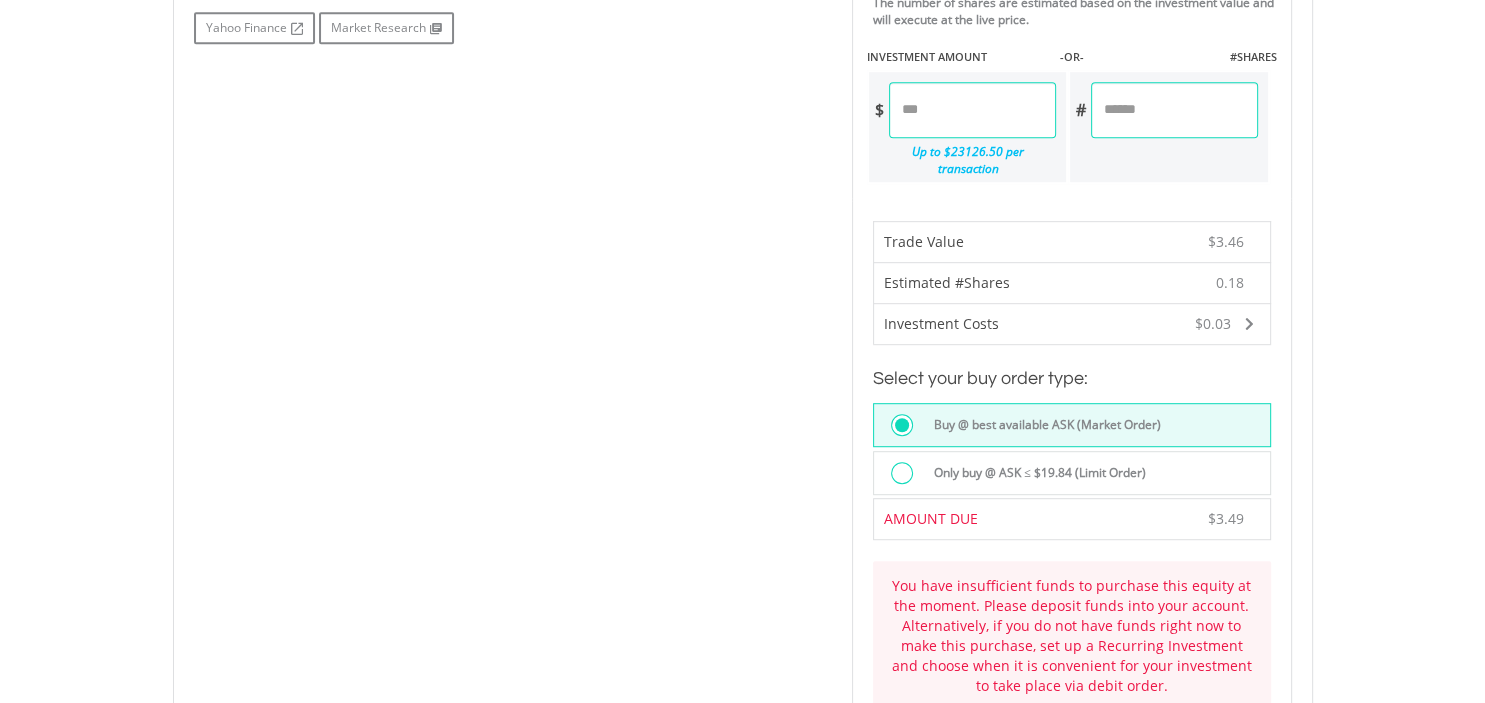 scroll, scrollTop: 1056, scrollLeft: 0, axis: vertical 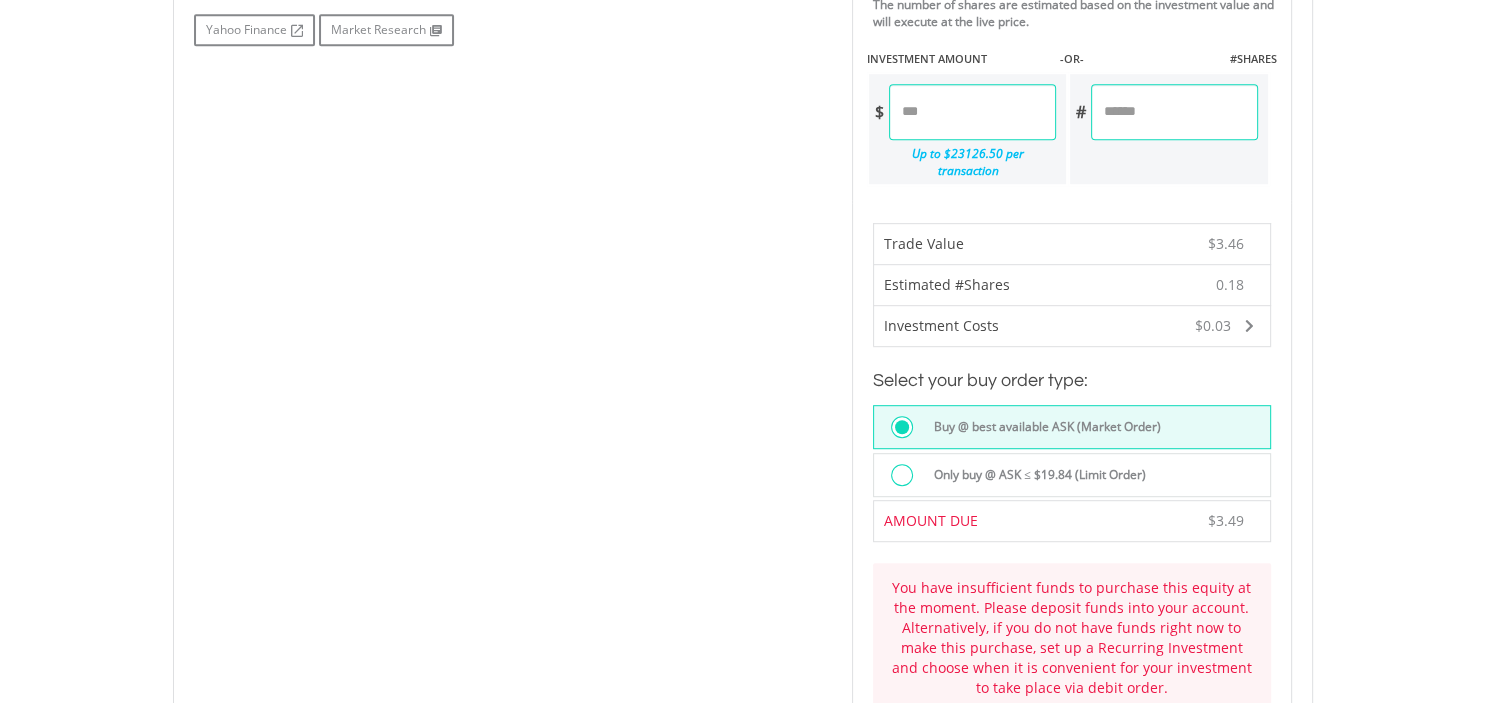 click on "****" at bounding box center (972, 112) 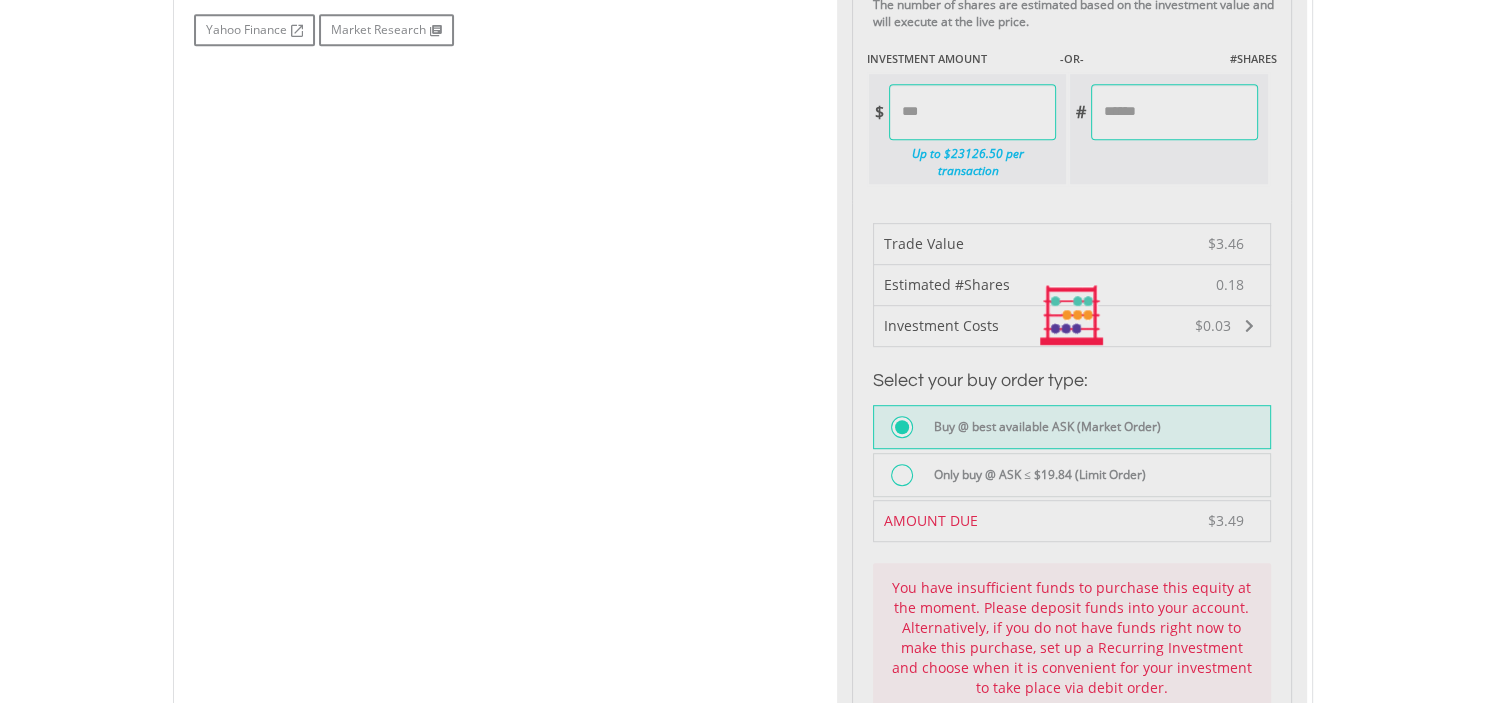 click on "My Investments
Invest Now
New Listings
Sell
My Recurring Investments
Pending Orders
Vouchers
Buy a Voucher
Redeem a Voucher
Account Management" at bounding box center [742, 212] 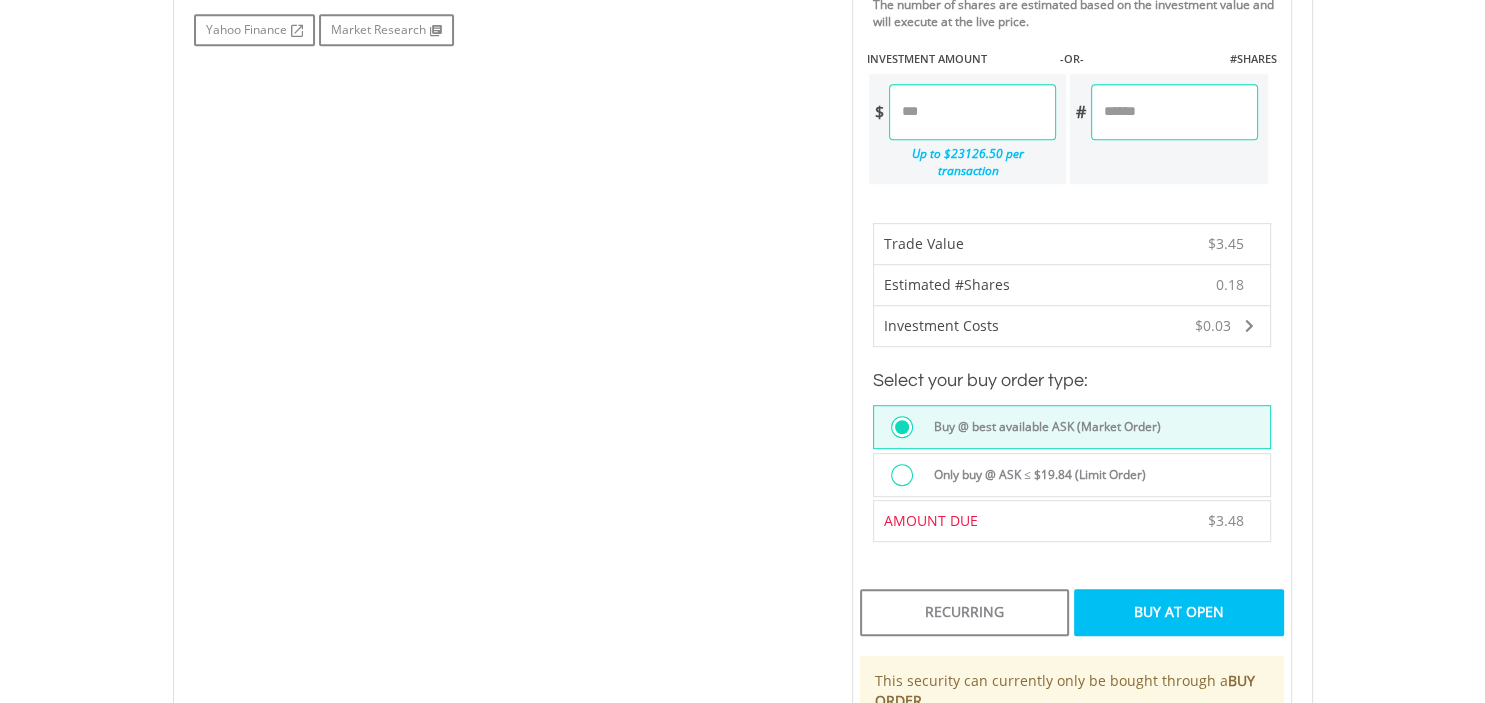 click on "Buy At Open" at bounding box center [1178, 612] 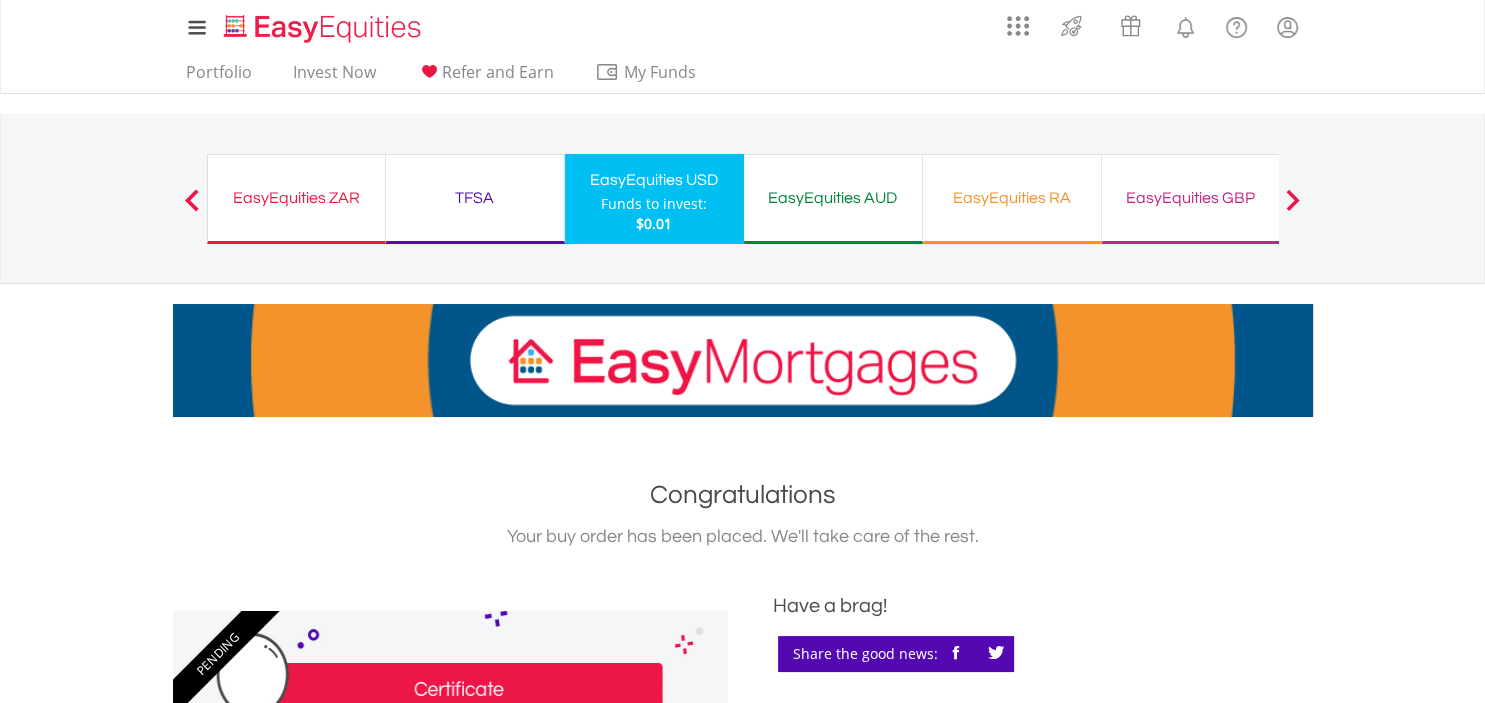 scroll, scrollTop: 0, scrollLeft: 0, axis: both 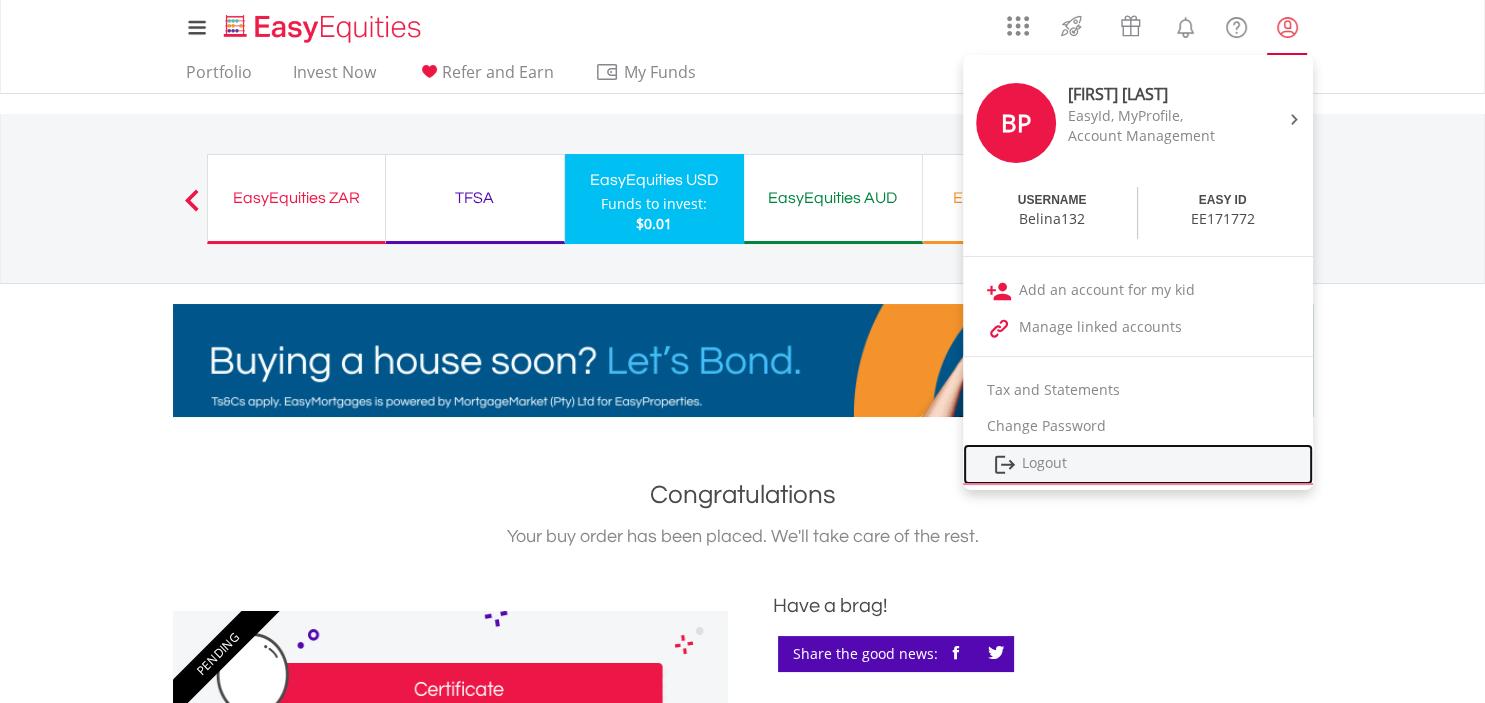 click on "Logout" at bounding box center [1138, 464] 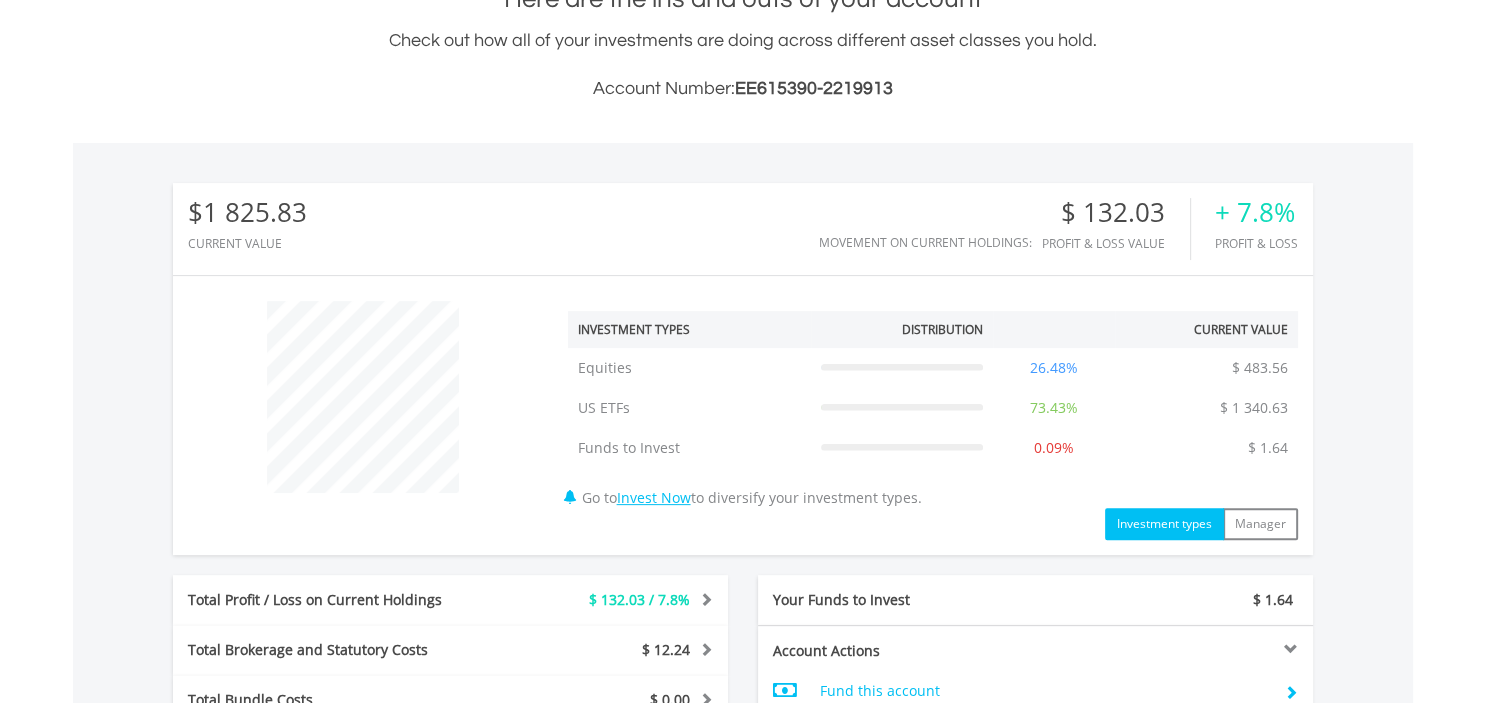 scroll, scrollTop: 528, scrollLeft: 0, axis: vertical 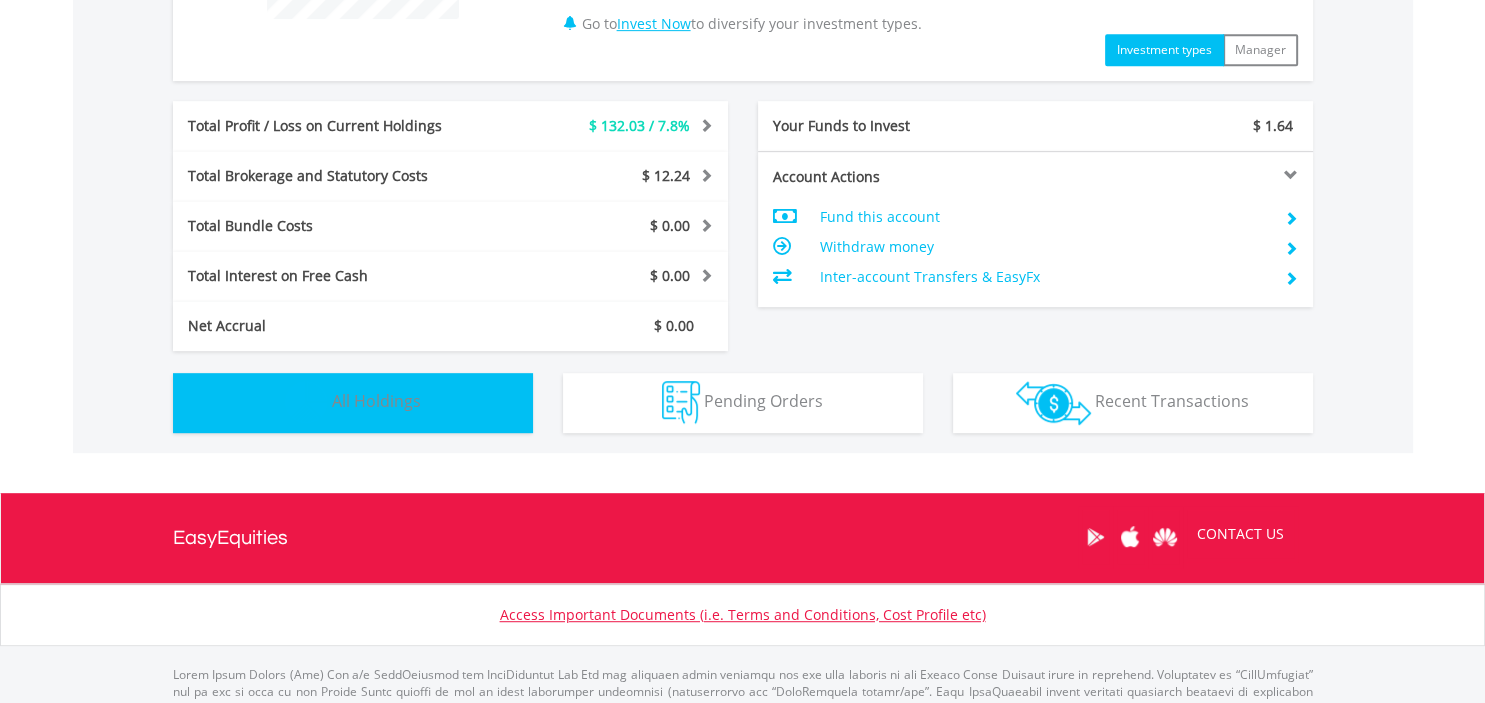 click on "All Holdings" at bounding box center (376, 401) 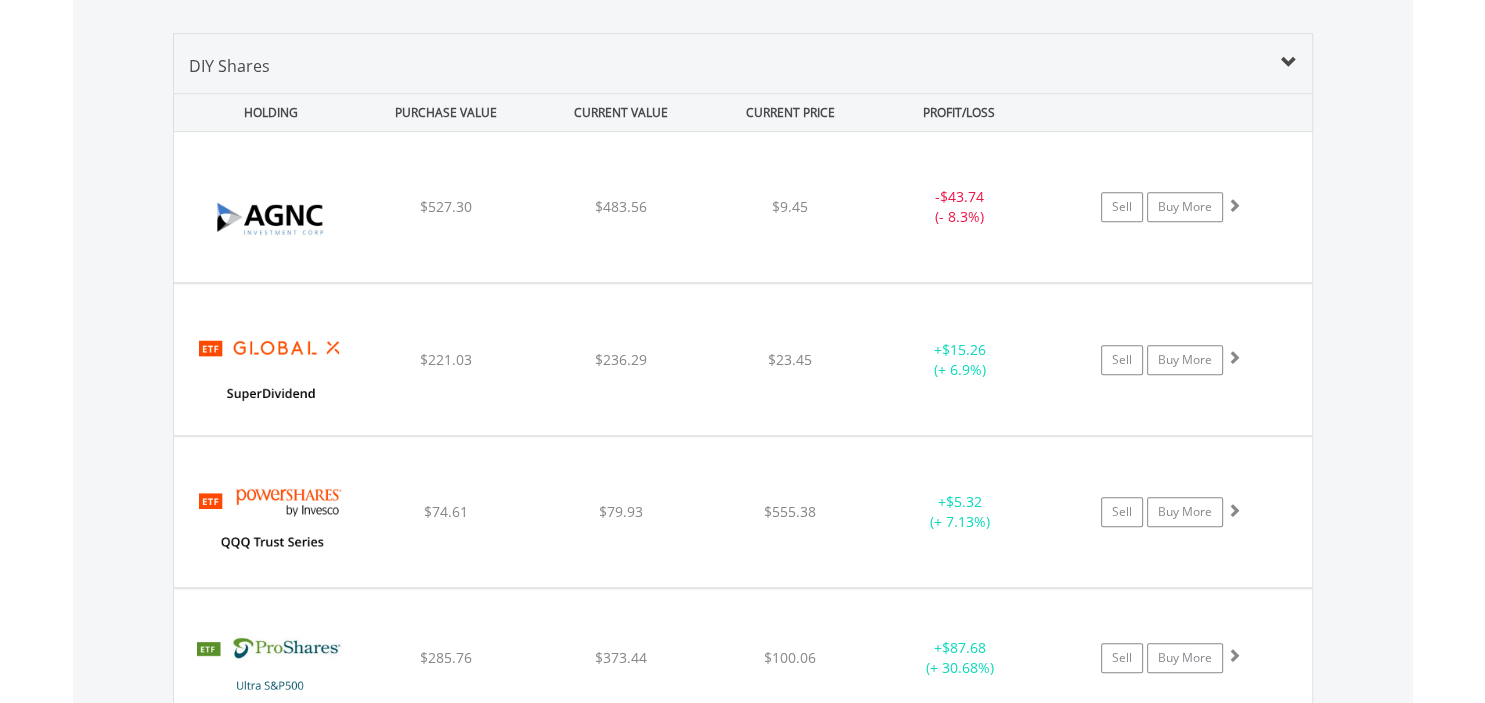 scroll, scrollTop: 1440, scrollLeft: 0, axis: vertical 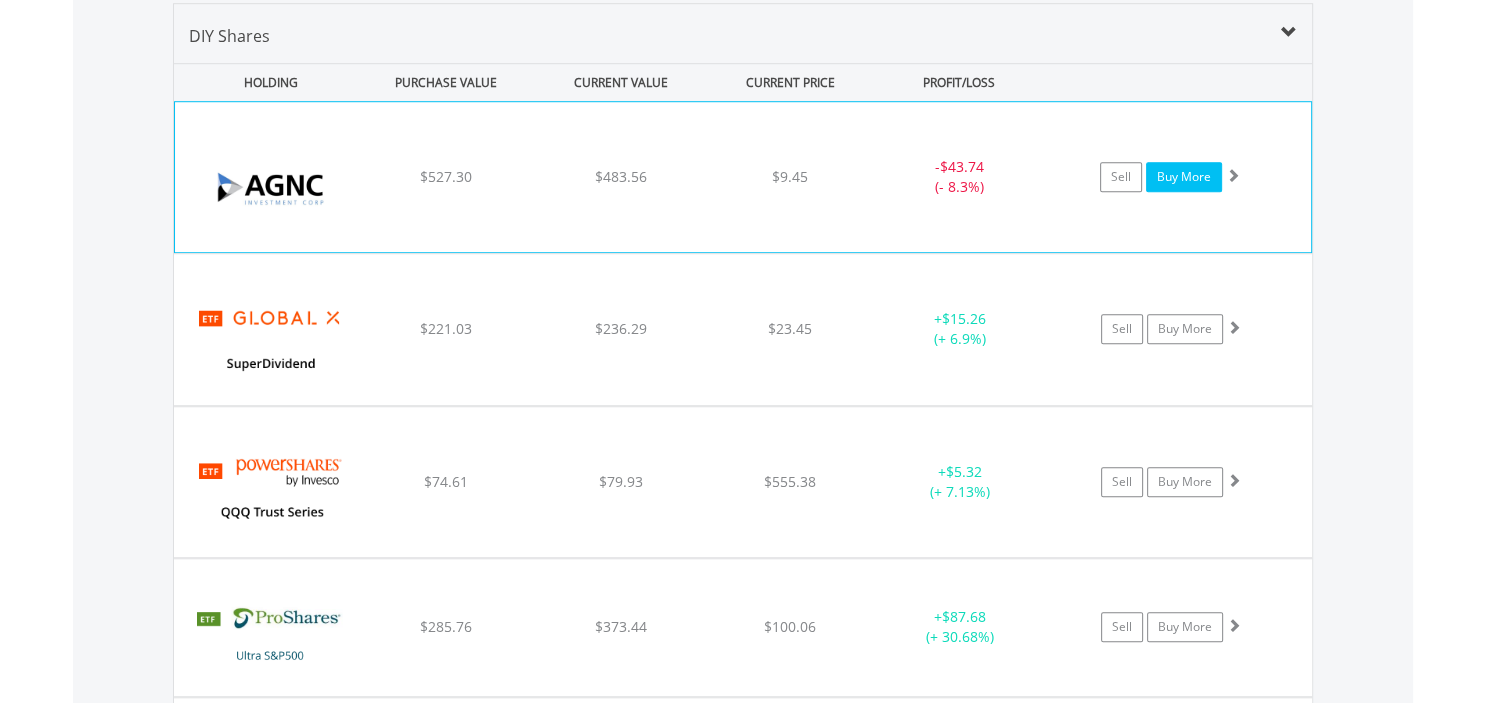 click on "Buy More" at bounding box center [1184, 177] 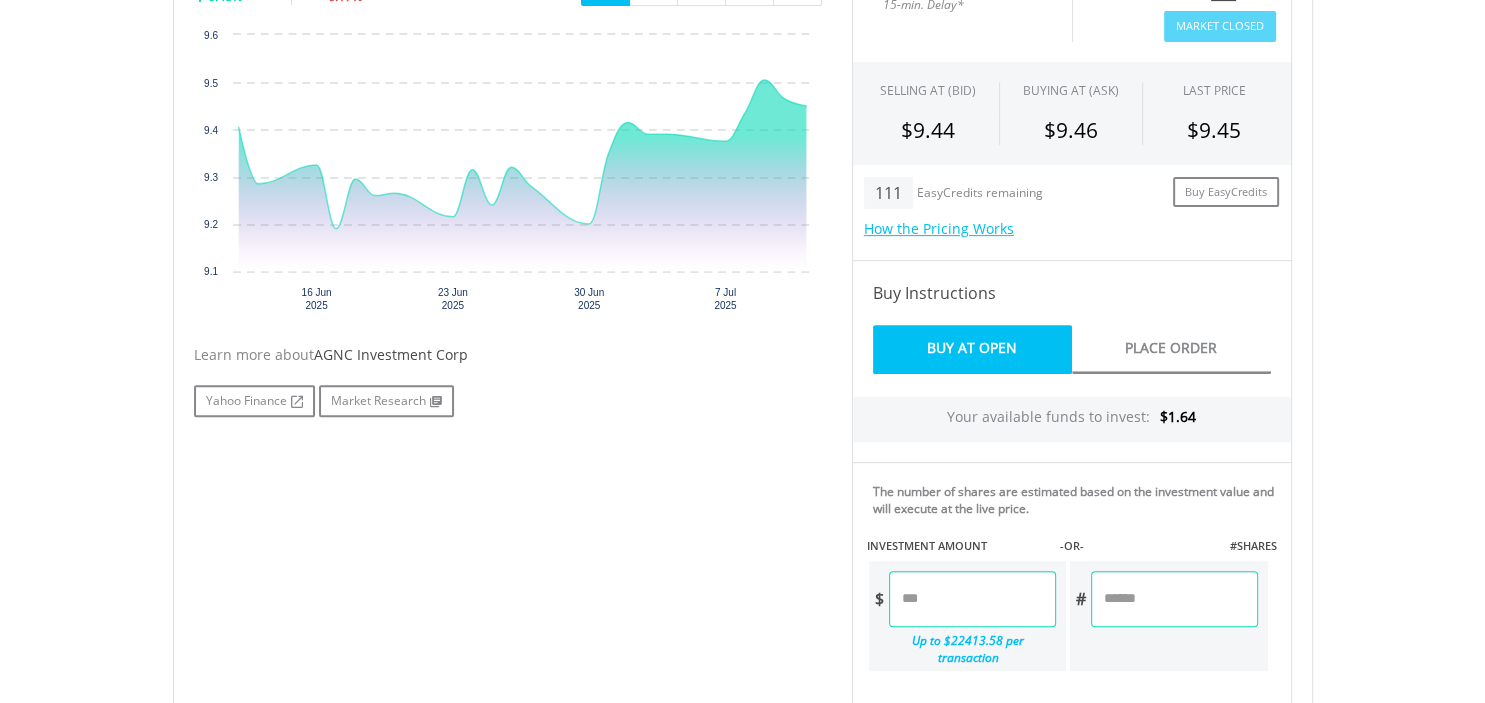scroll, scrollTop: 739, scrollLeft: 0, axis: vertical 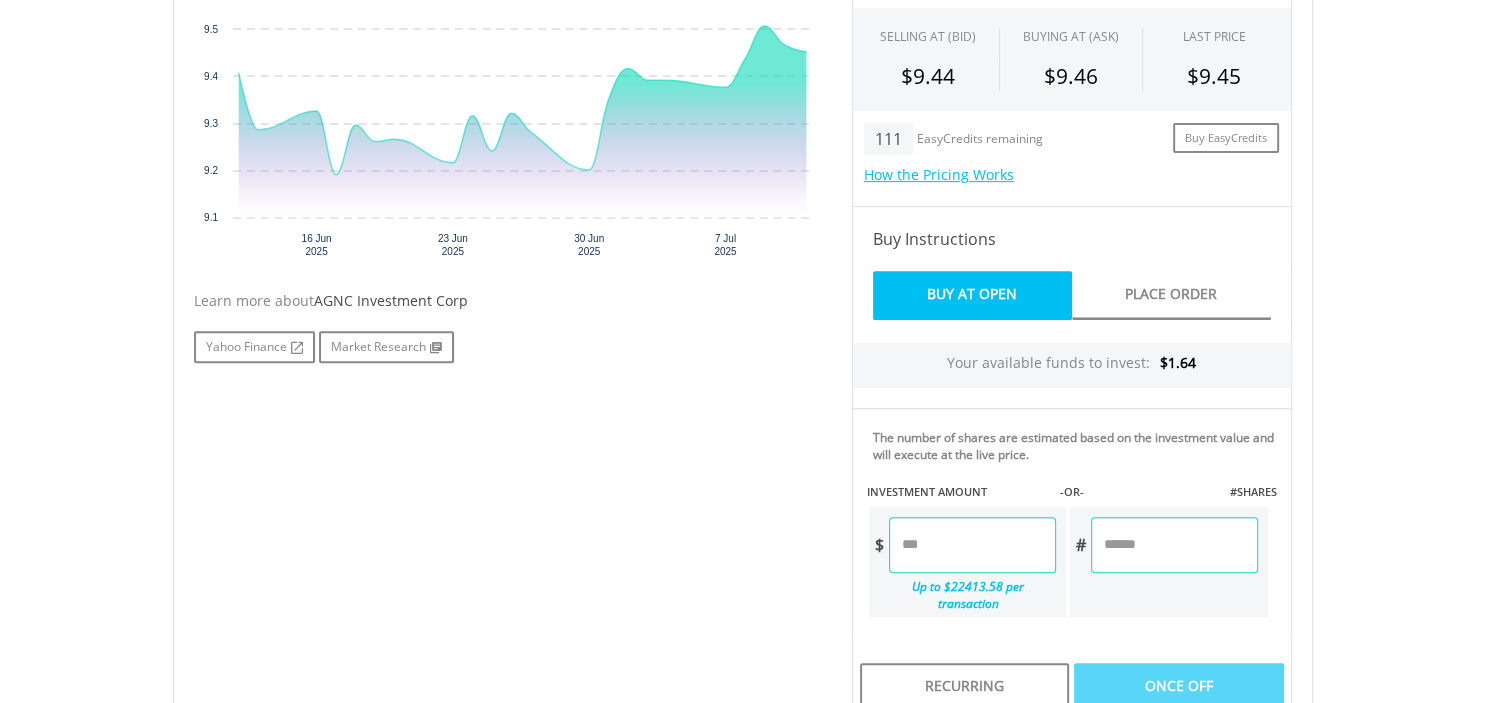 click at bounding box center (972, 545) 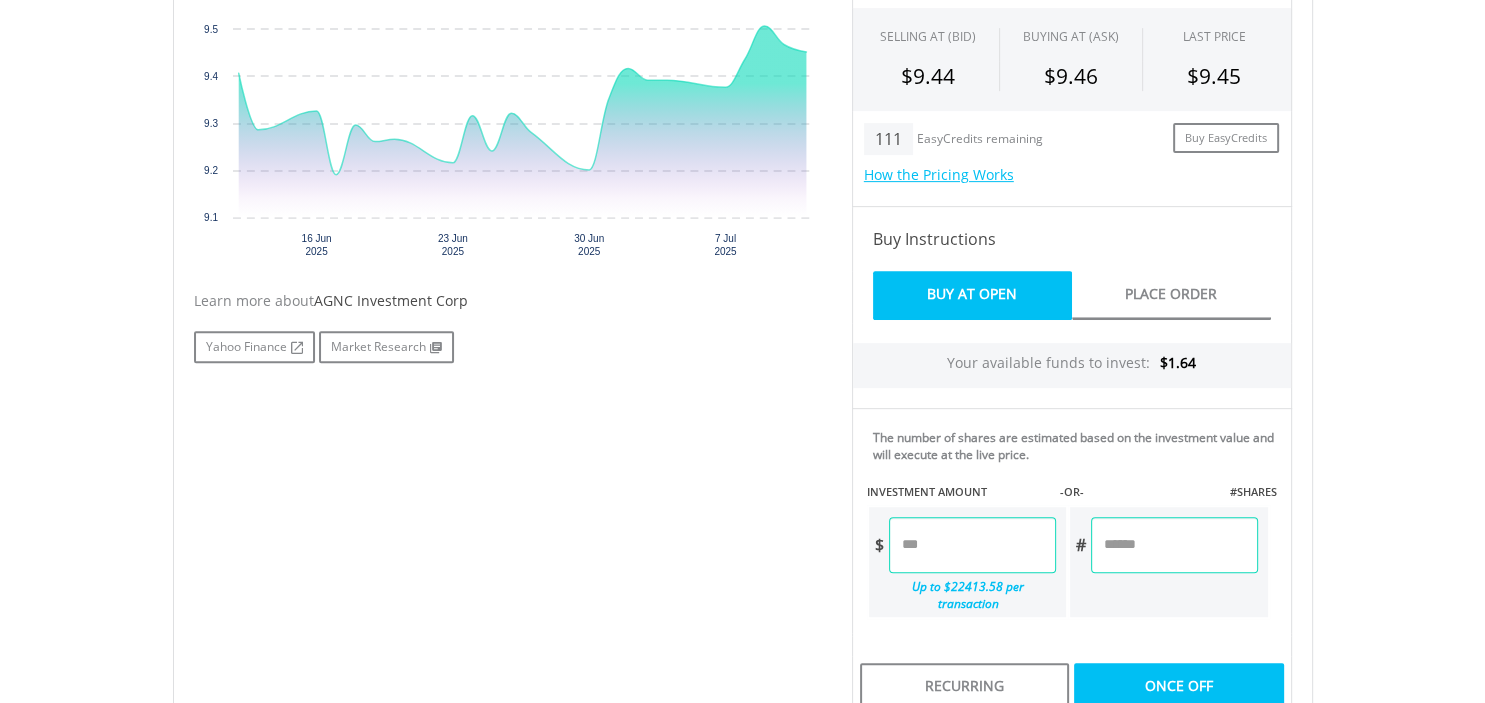 type on "****" 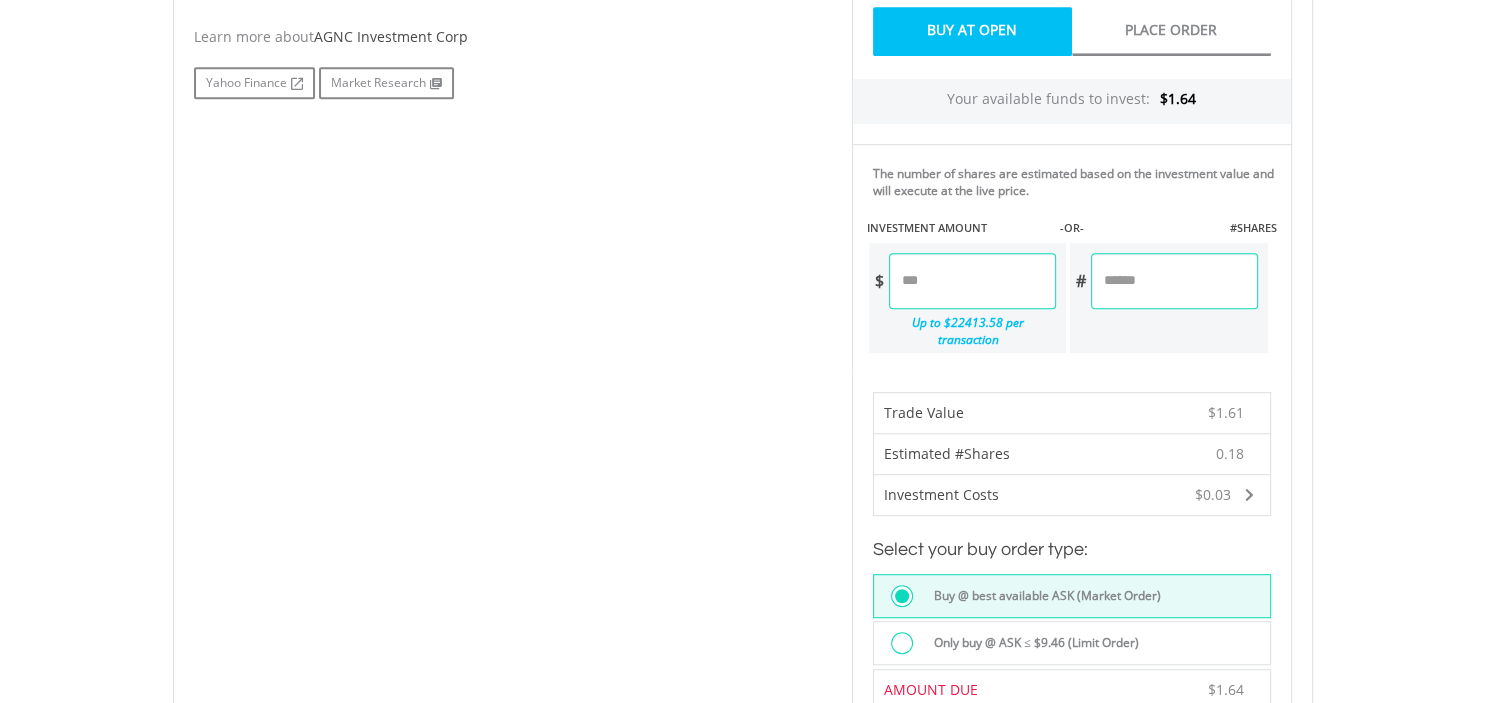 scroll, scrollTop: 1056, scrollLeft: 0, axis: vertical 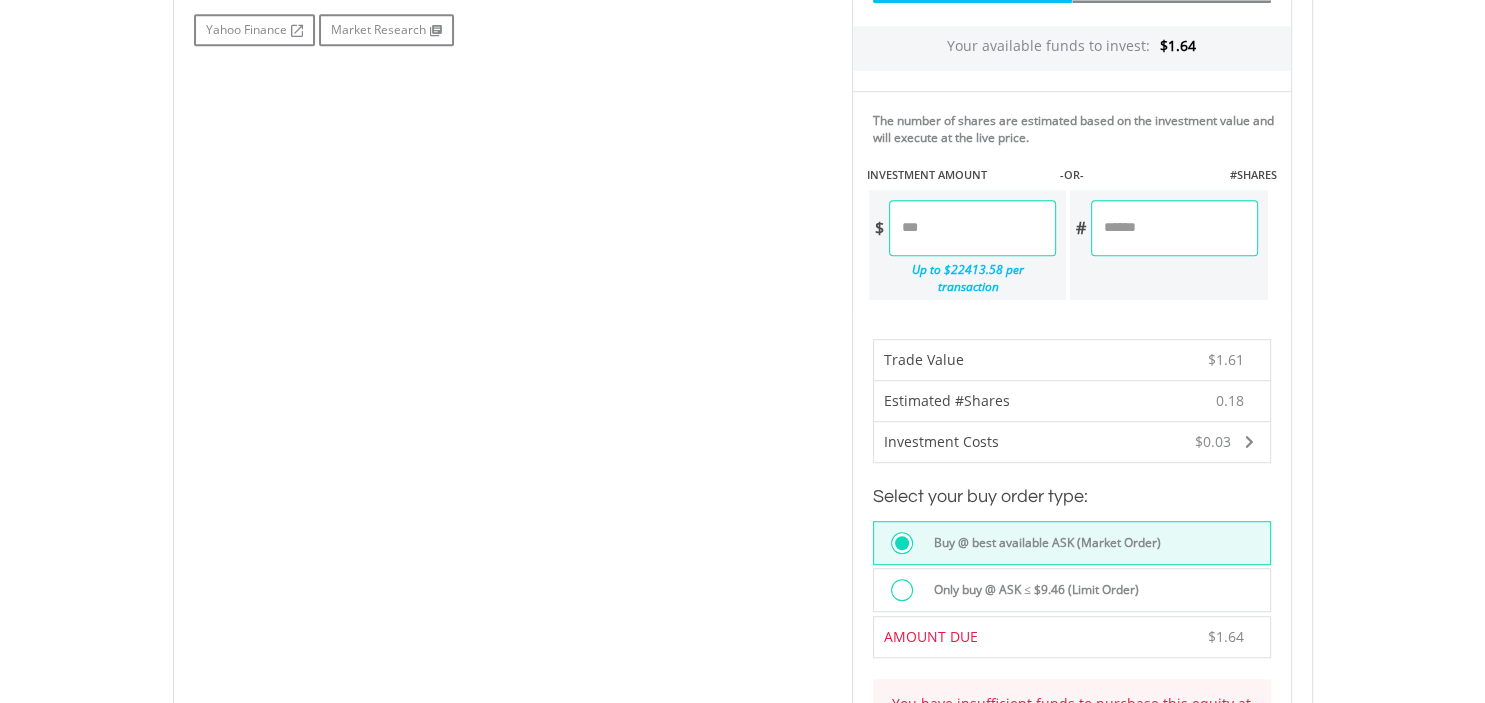 click on "****" at bounding box center [972, 228] 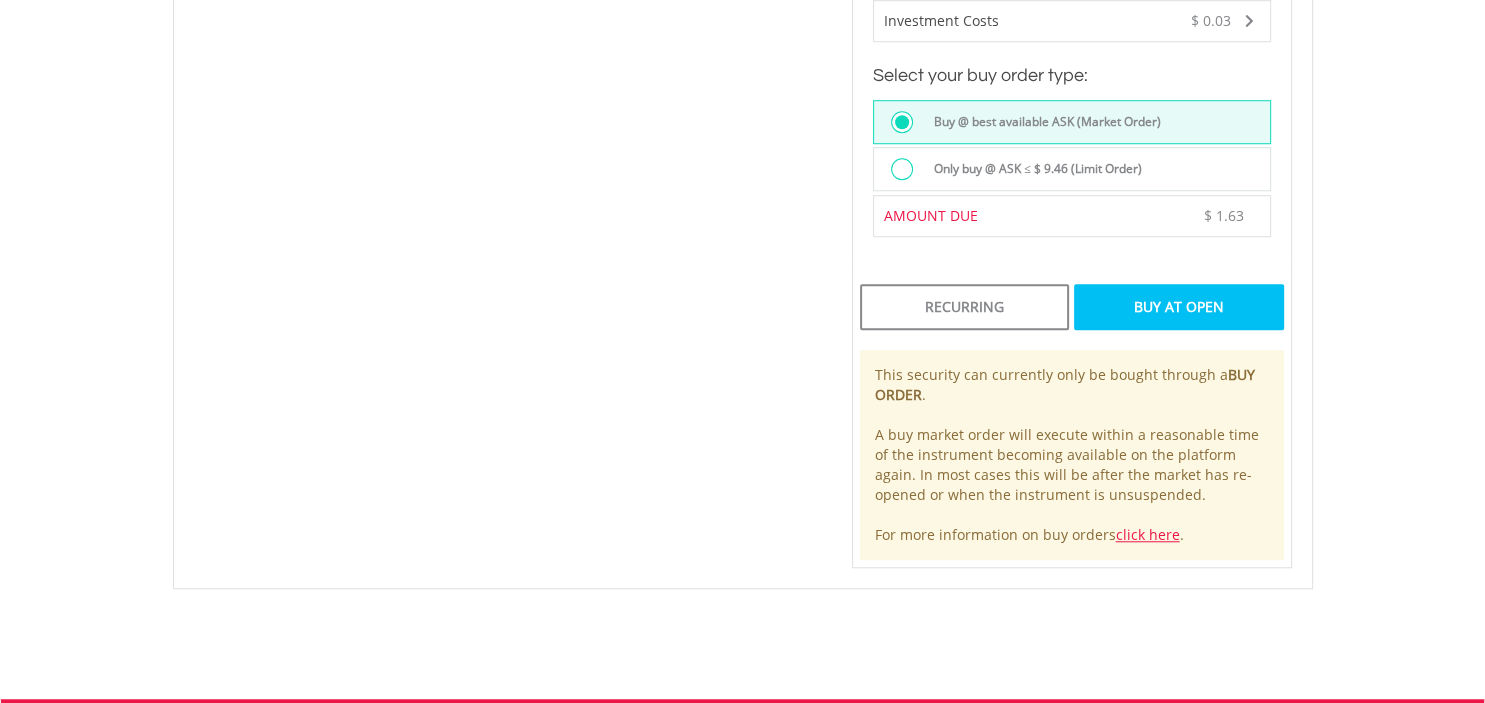scroll, scrollTop: 1478, scrollLeft: 0, axis: vertical 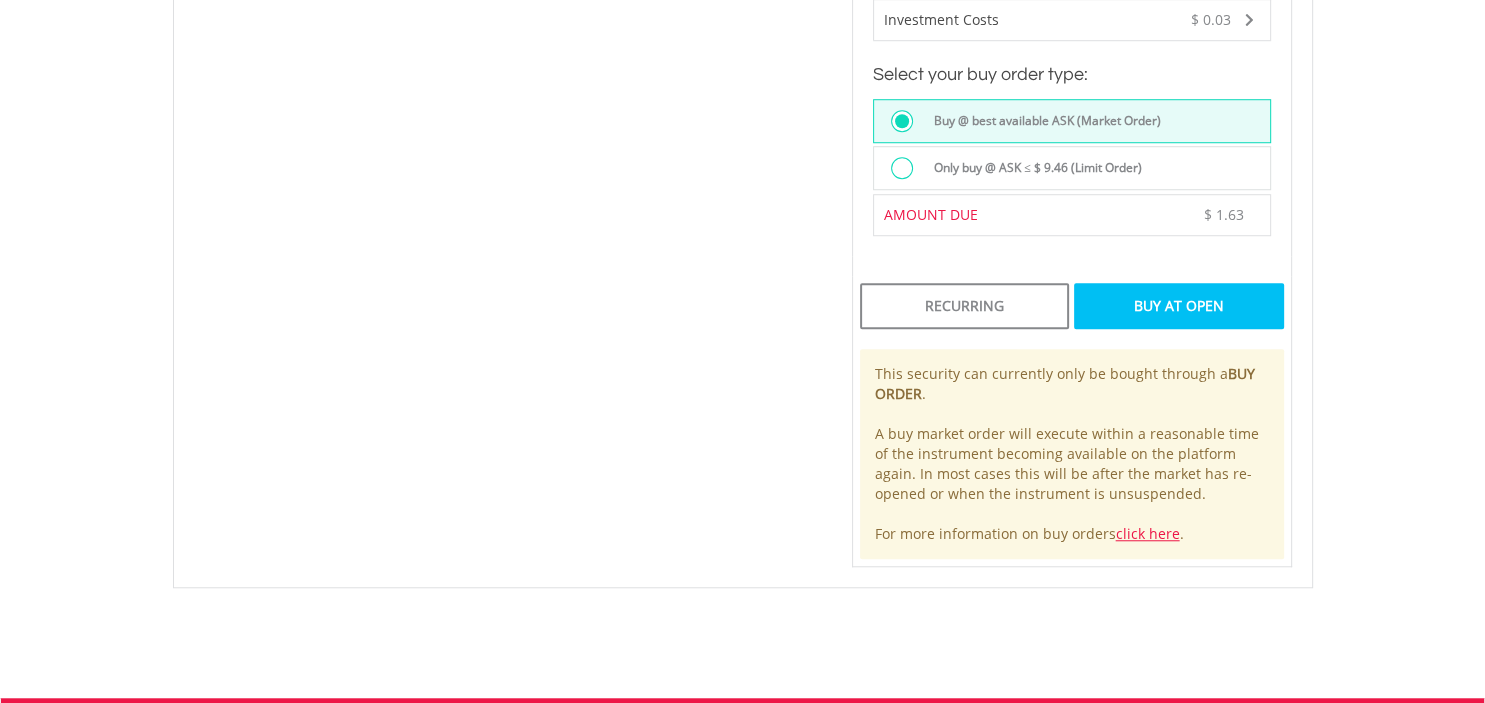 click on "Buy At Open" at bounding box center (1178, 306) 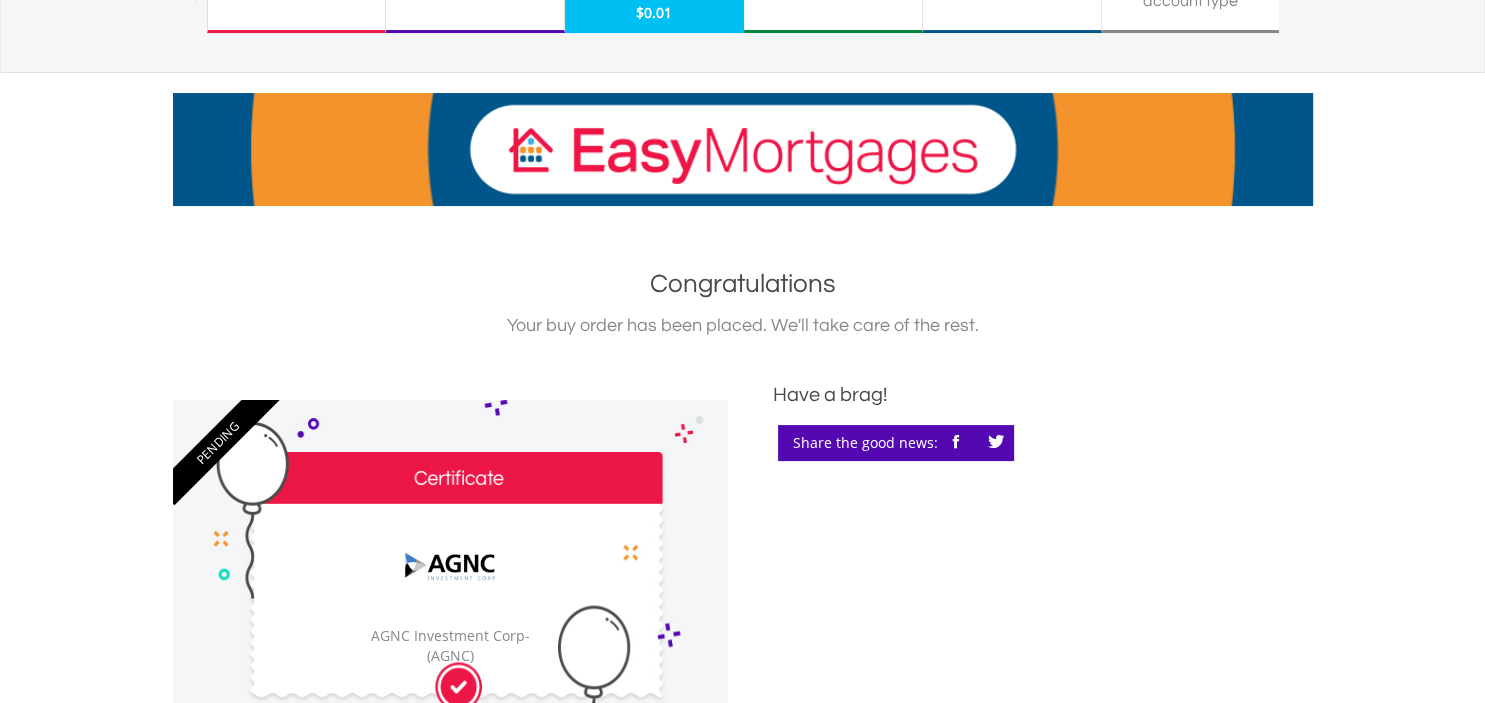 scroll, scrollTop: 0, scrollLeft: 0, axis: both 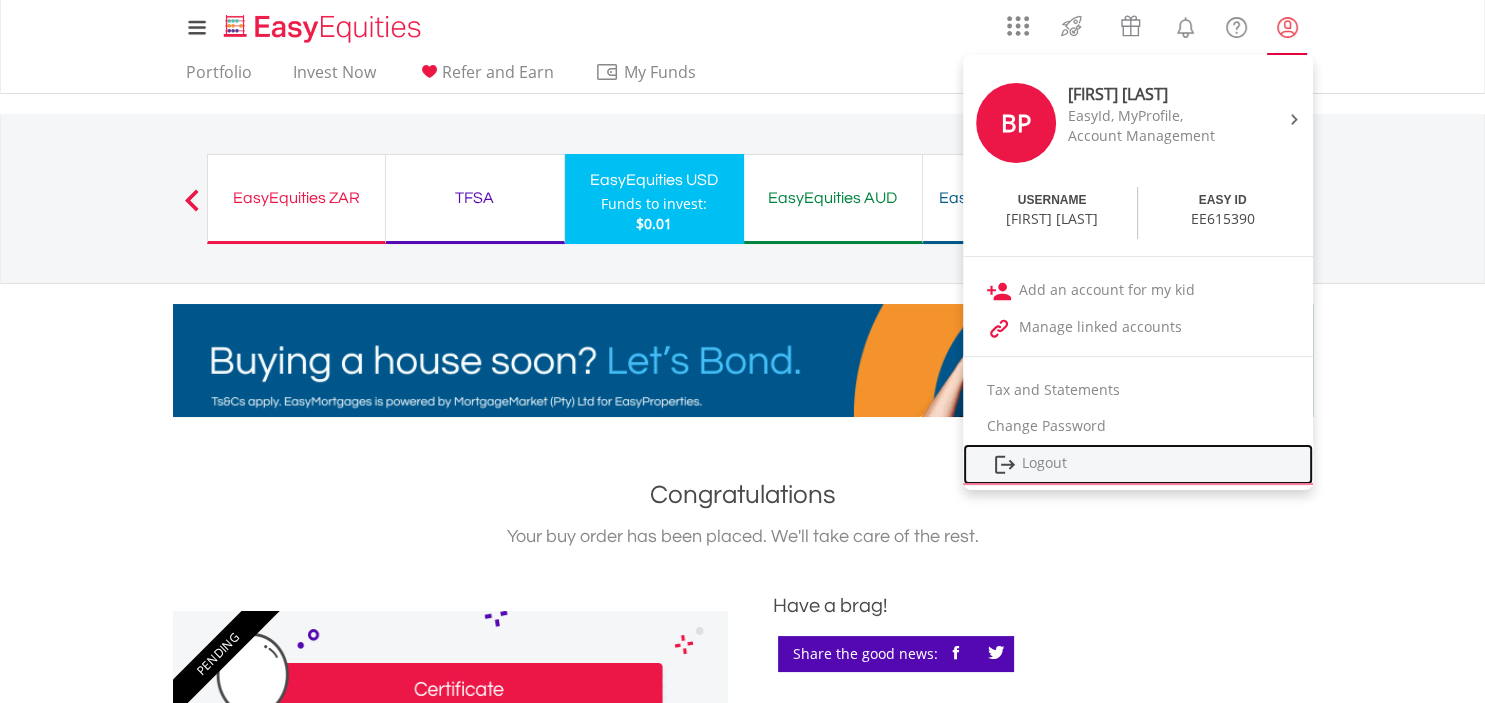 click on "Logout" at bounding box center (1138, 464) 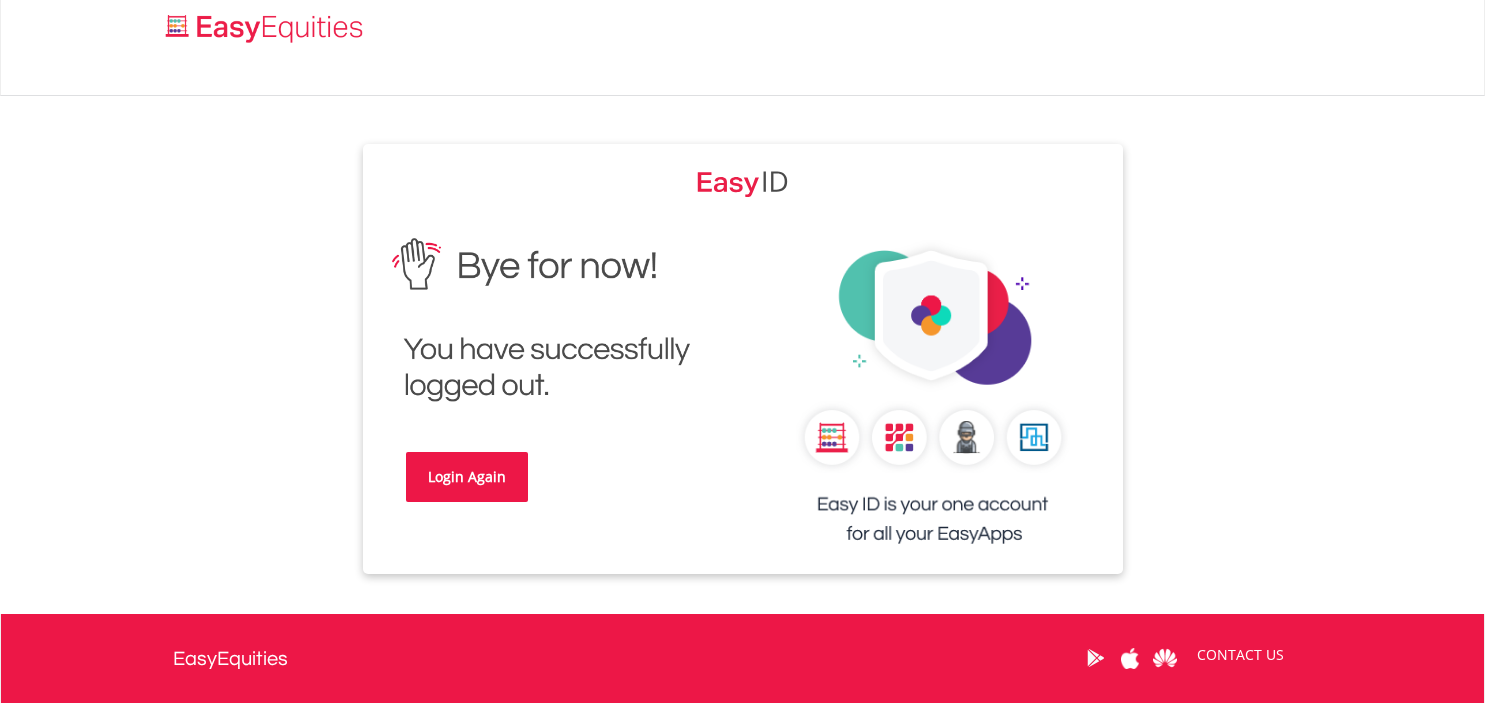 scroll, scrollTop: 0, scrollLeft: 0, axis: both 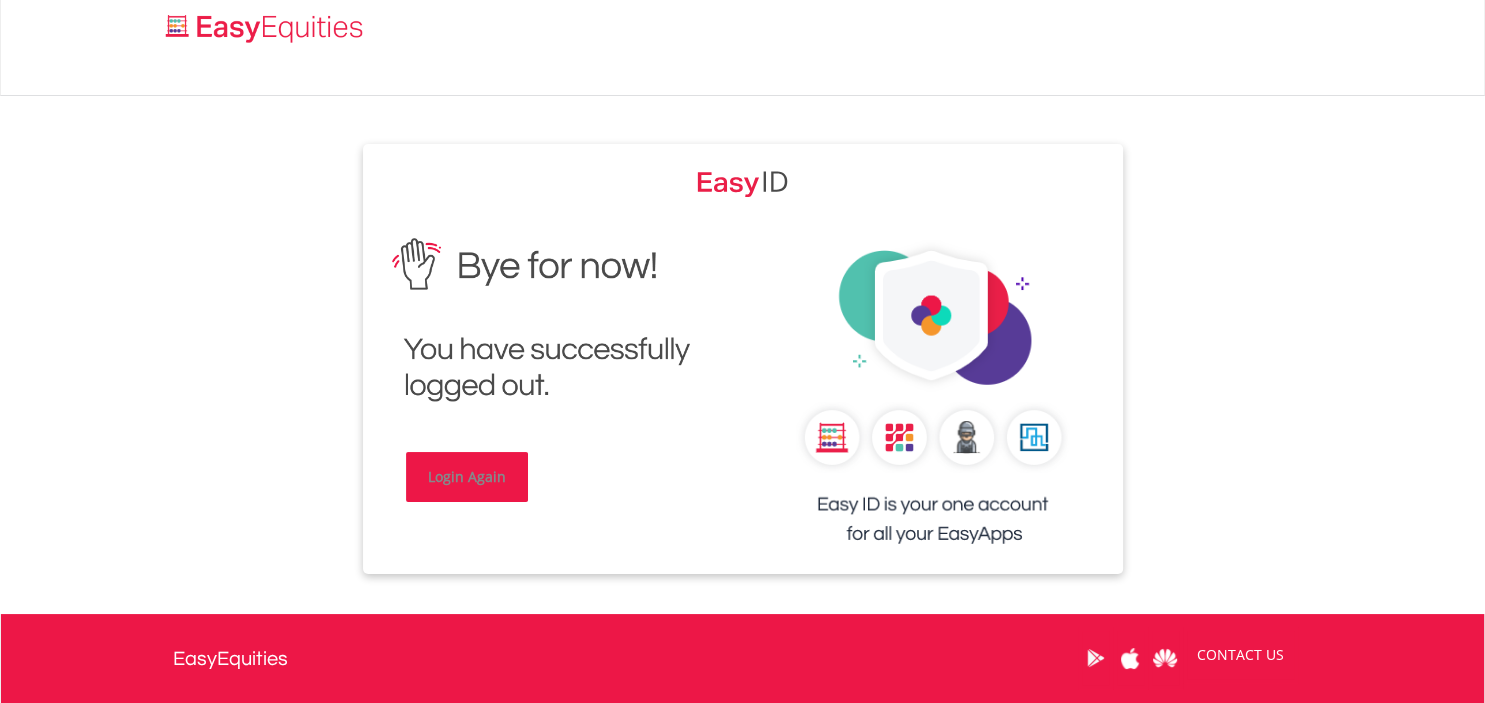click on "Login Again" at bounding box center [467, 477] 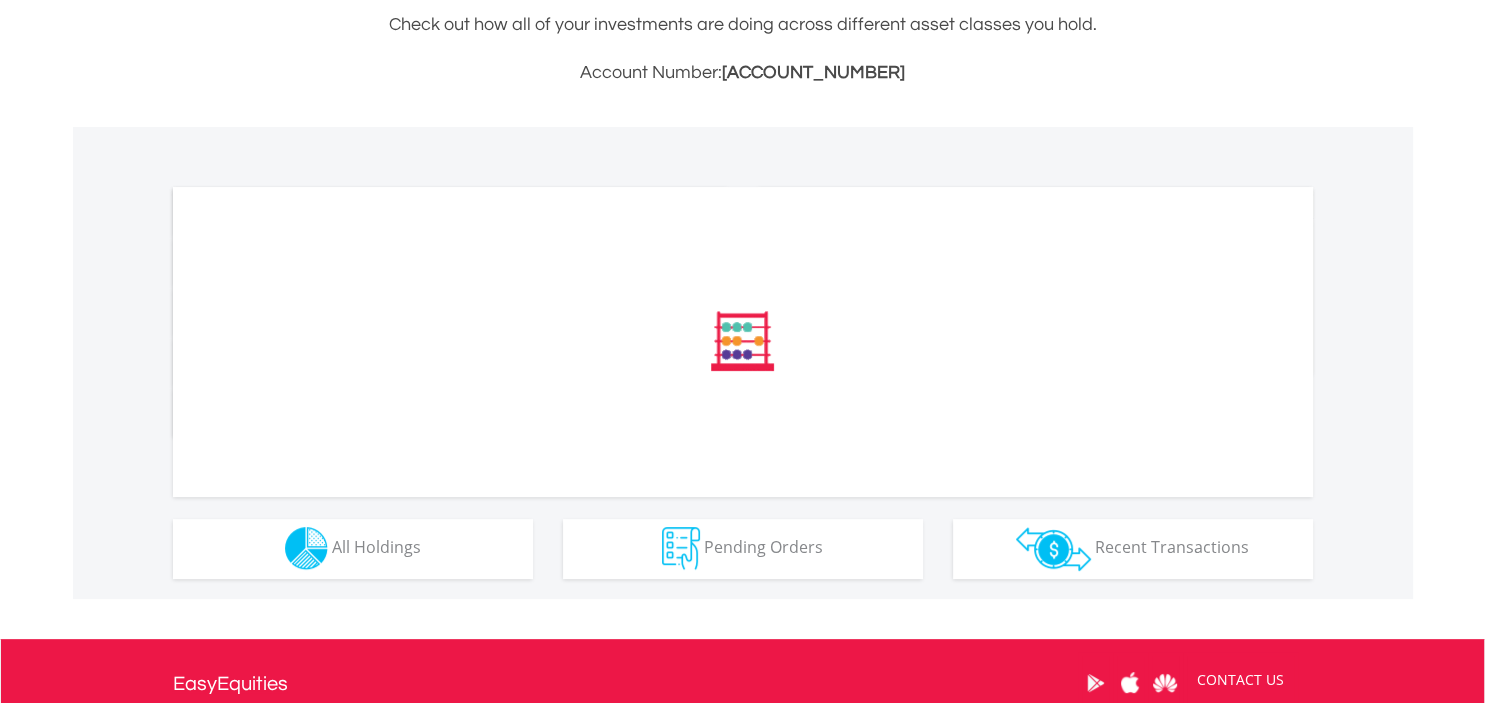 scroll, scrollTop: 528, scrollLeft: 0, axis: vertical 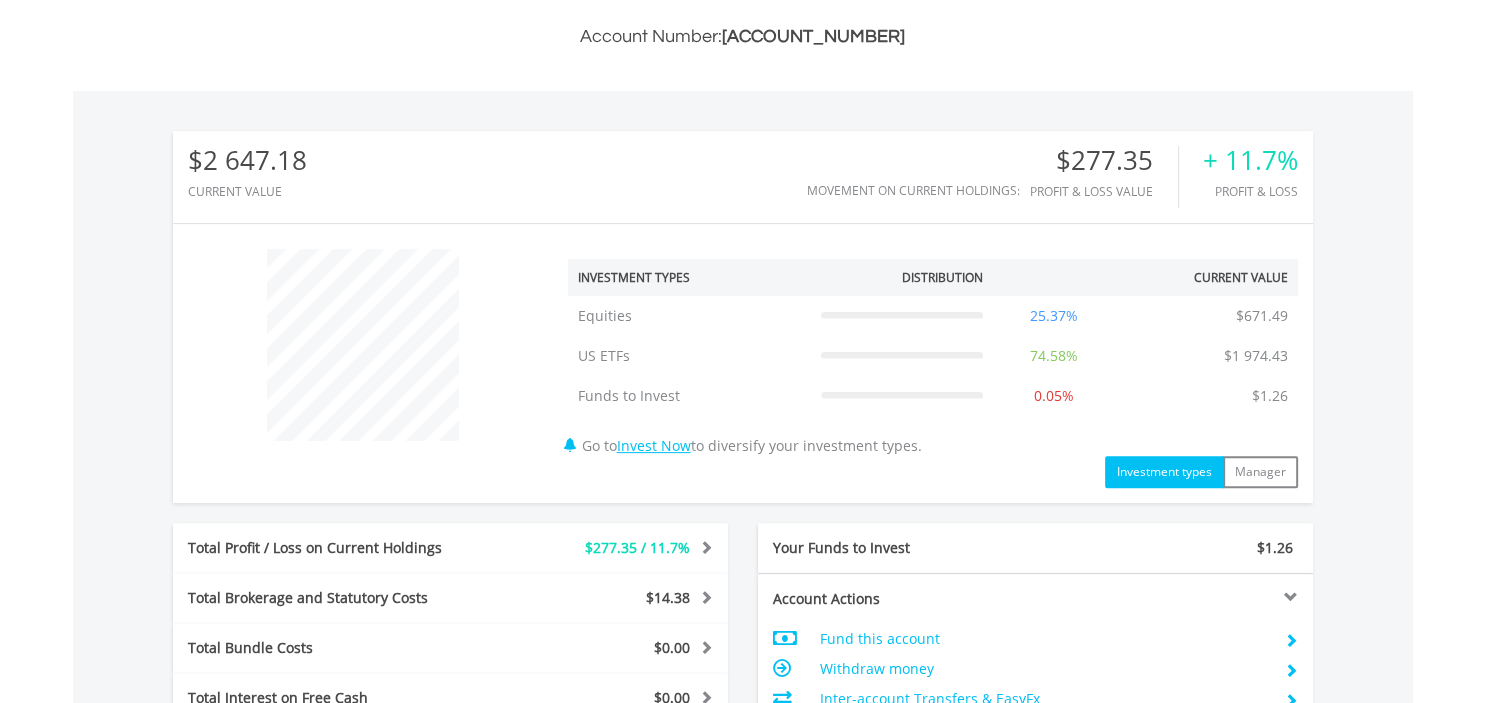 click on "$[NUMBER]
CURRENT VALUE
Movement on Current Holdings:
$[NUMBER]
Profit & Loss Value
+ [PERCENTAGE]%
Profit & Loss
﻿
Investment Types" at bounding box center [743, 483] 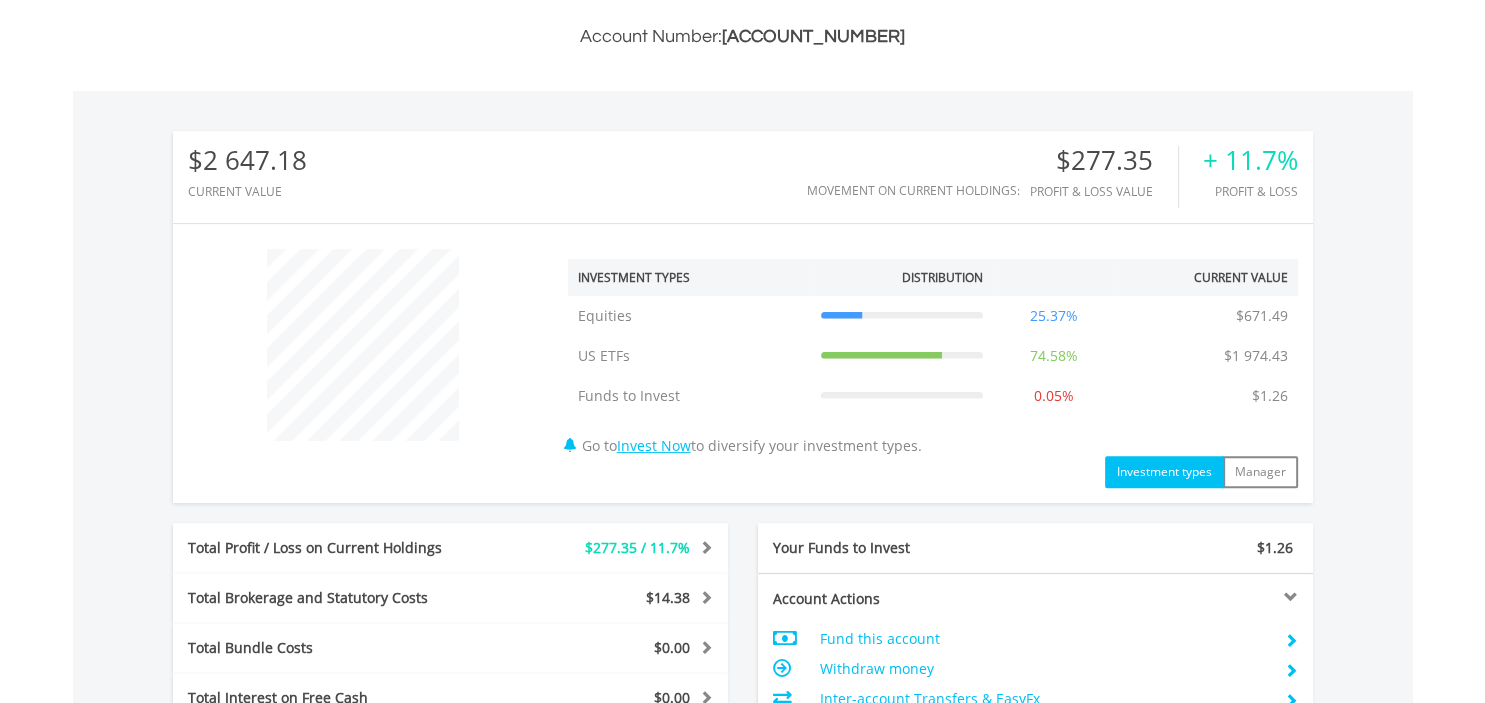 scroll, scrollTop: 999808, scrollLeft: 999620, axis: both 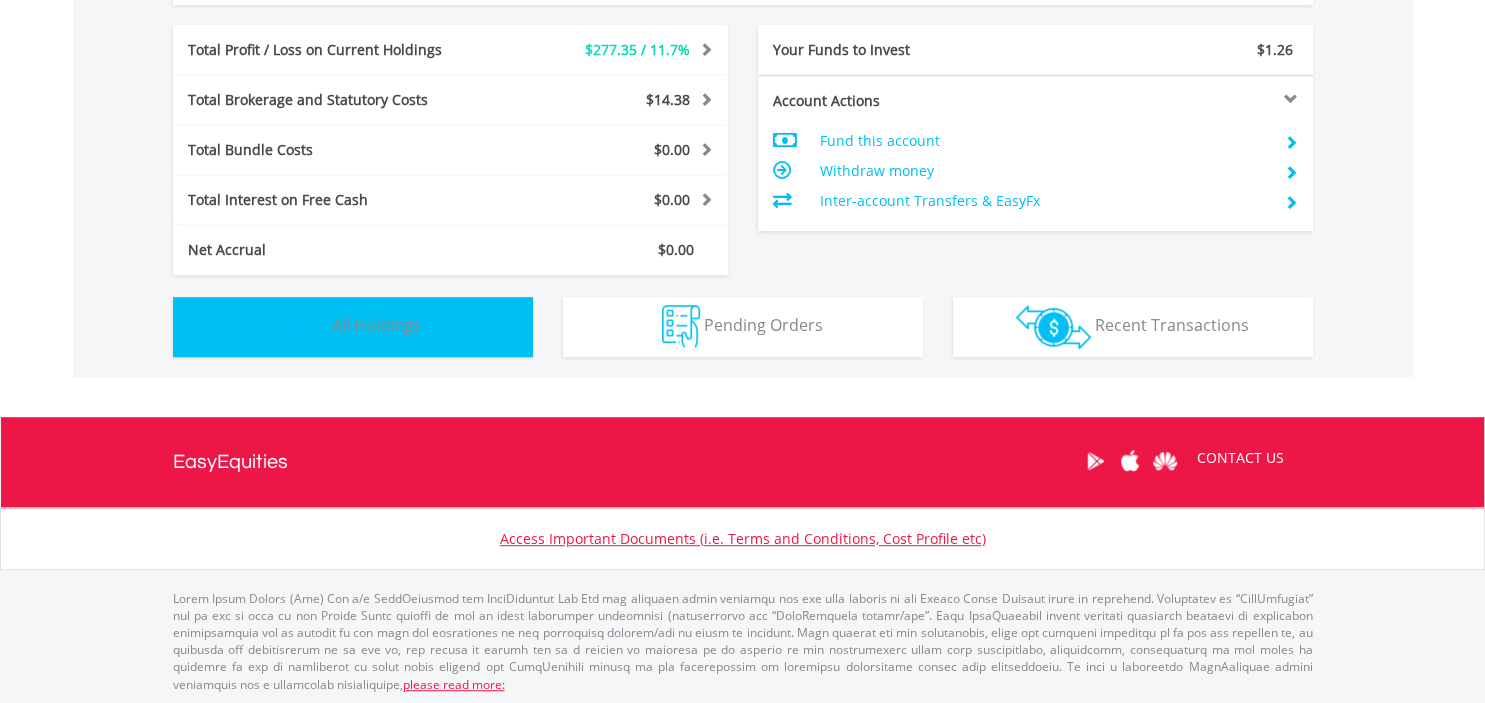 click on "All Holdings" at bounding box center [376, 325] 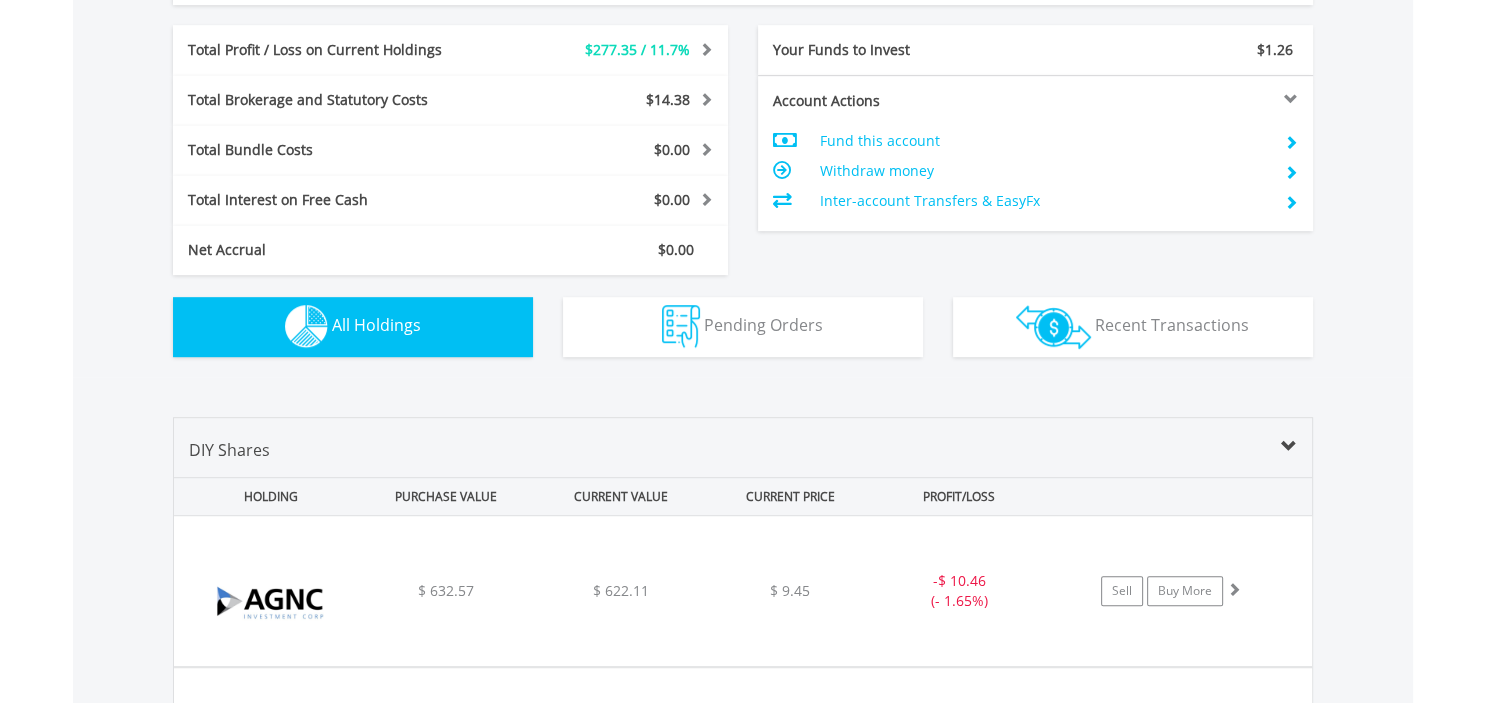 scroll, scrollTop: 1440, scrollLeft: 0, axis: vertical 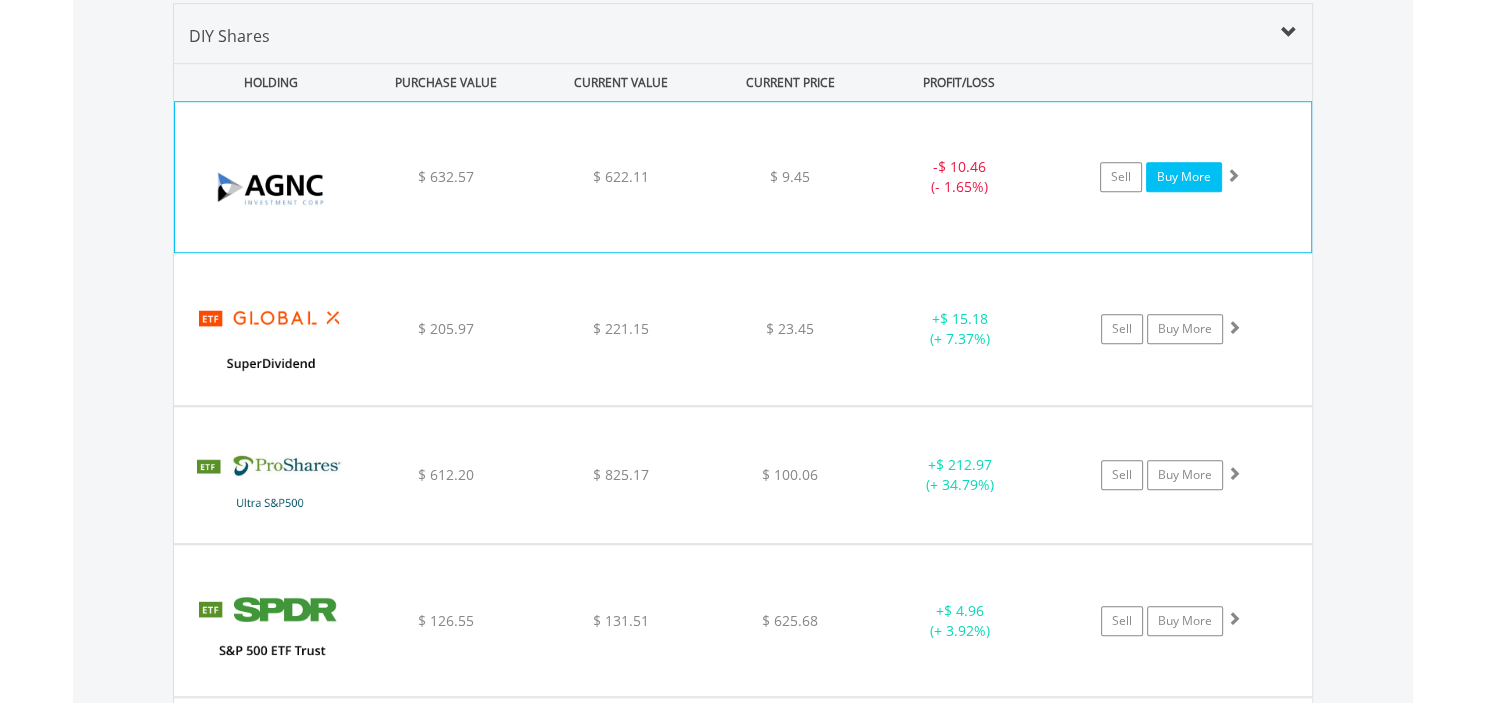 click on "Buy More" at bounding box center [1184, 177] 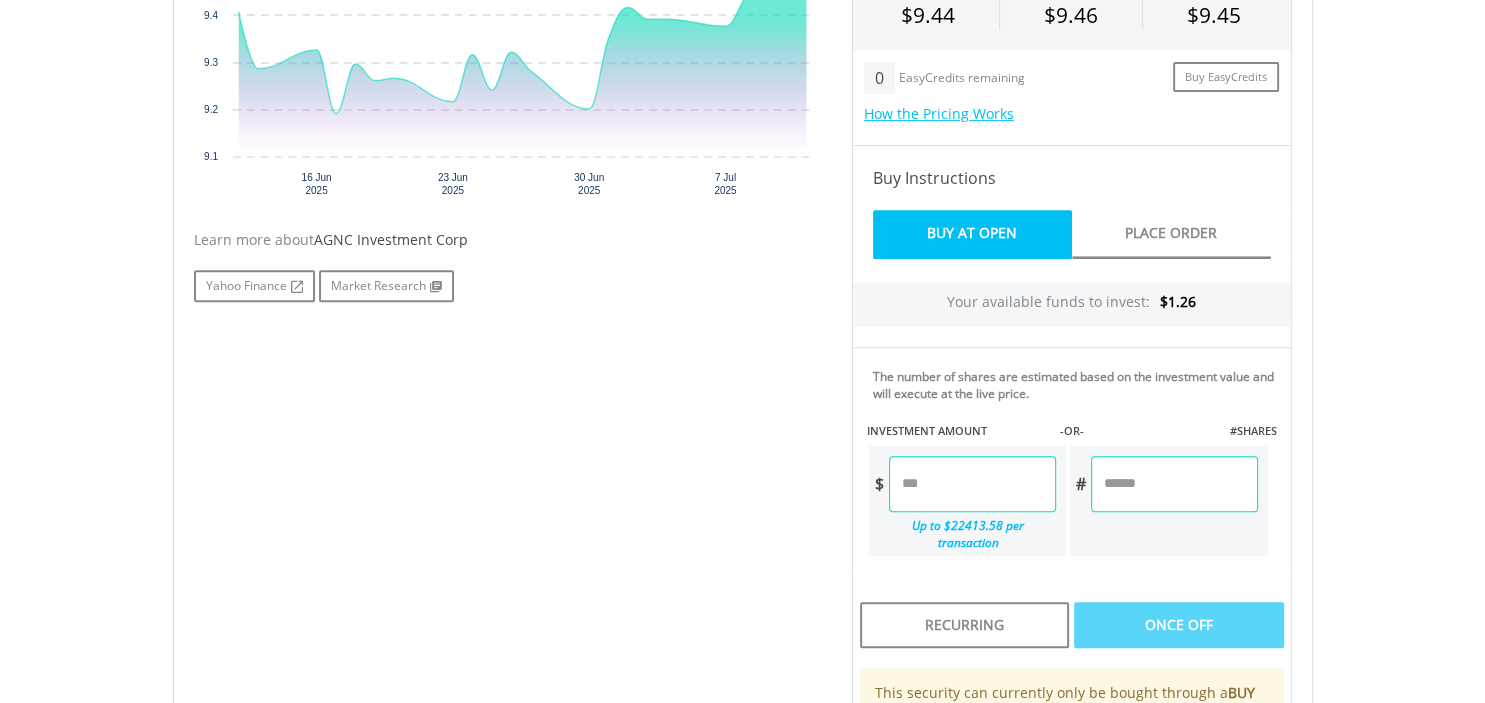 scroll, scrollTop: 844, scrollLeft: 0, axis: vertical 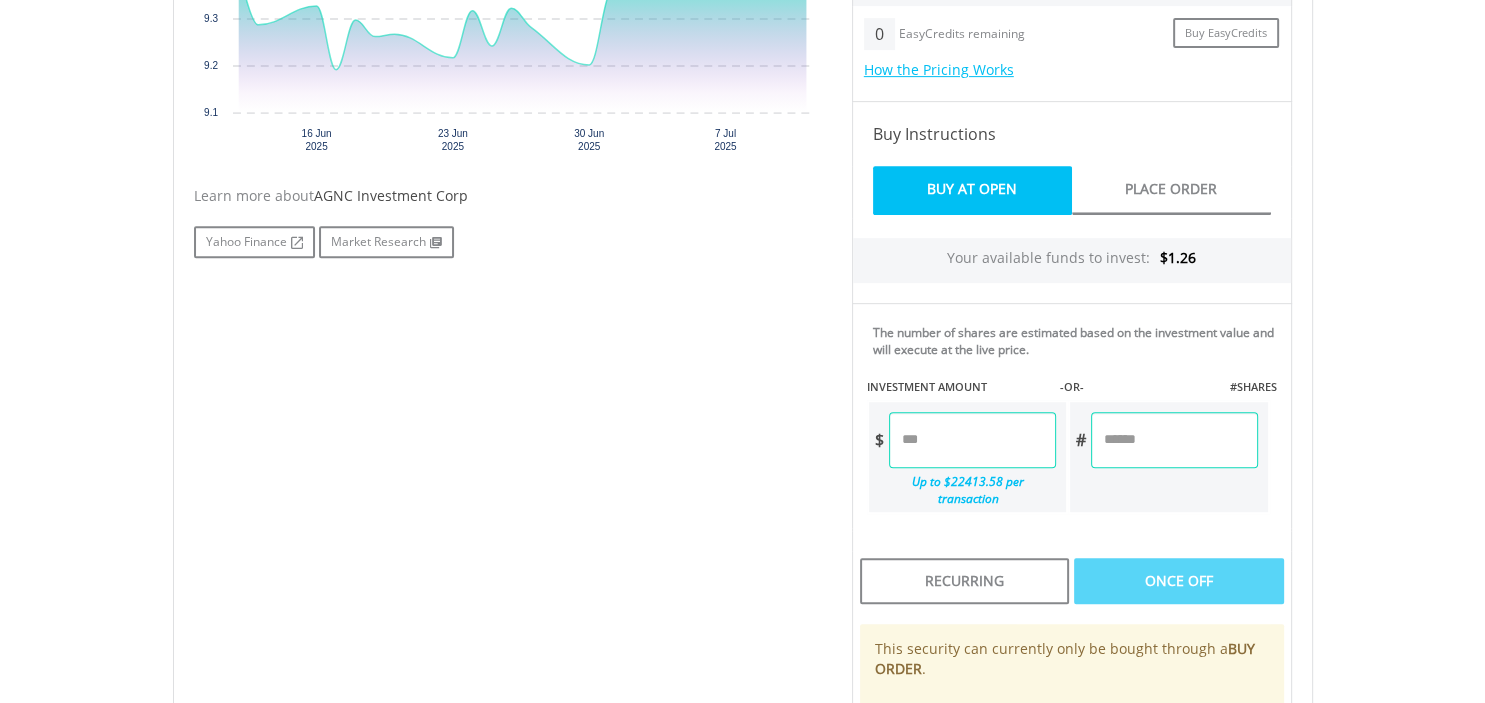 click at bounding box center [972, 440] 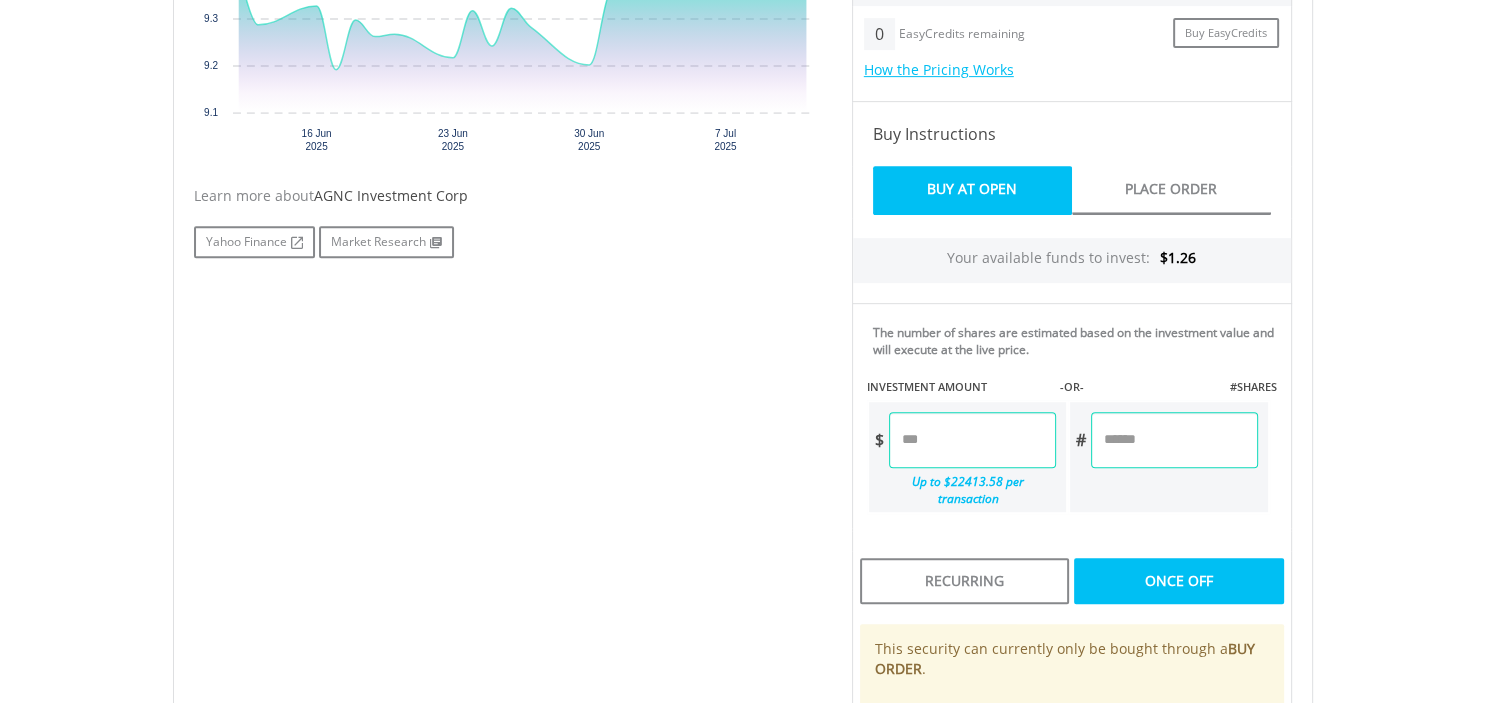 type on "****" 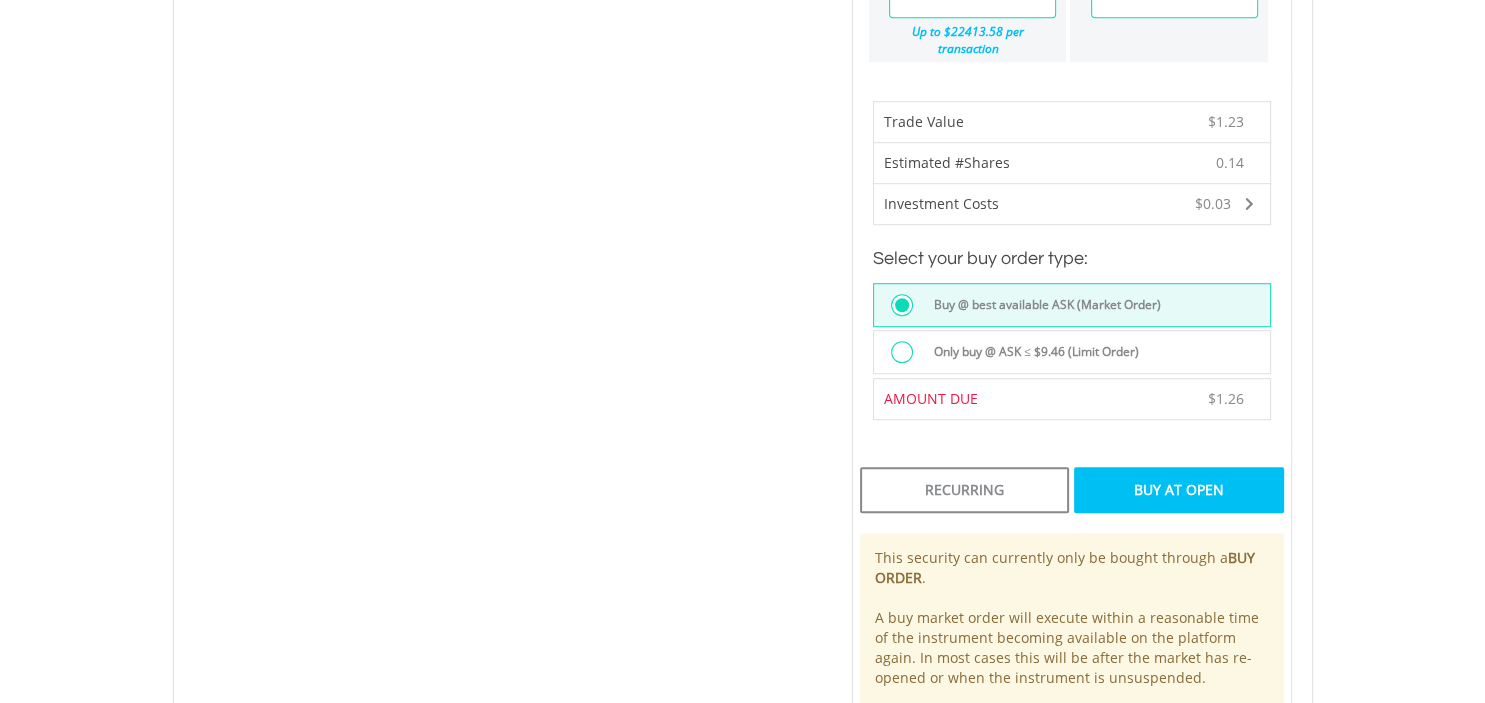 scroll, scrollTop: 1372, scrollLeft: 0, axis: vertical 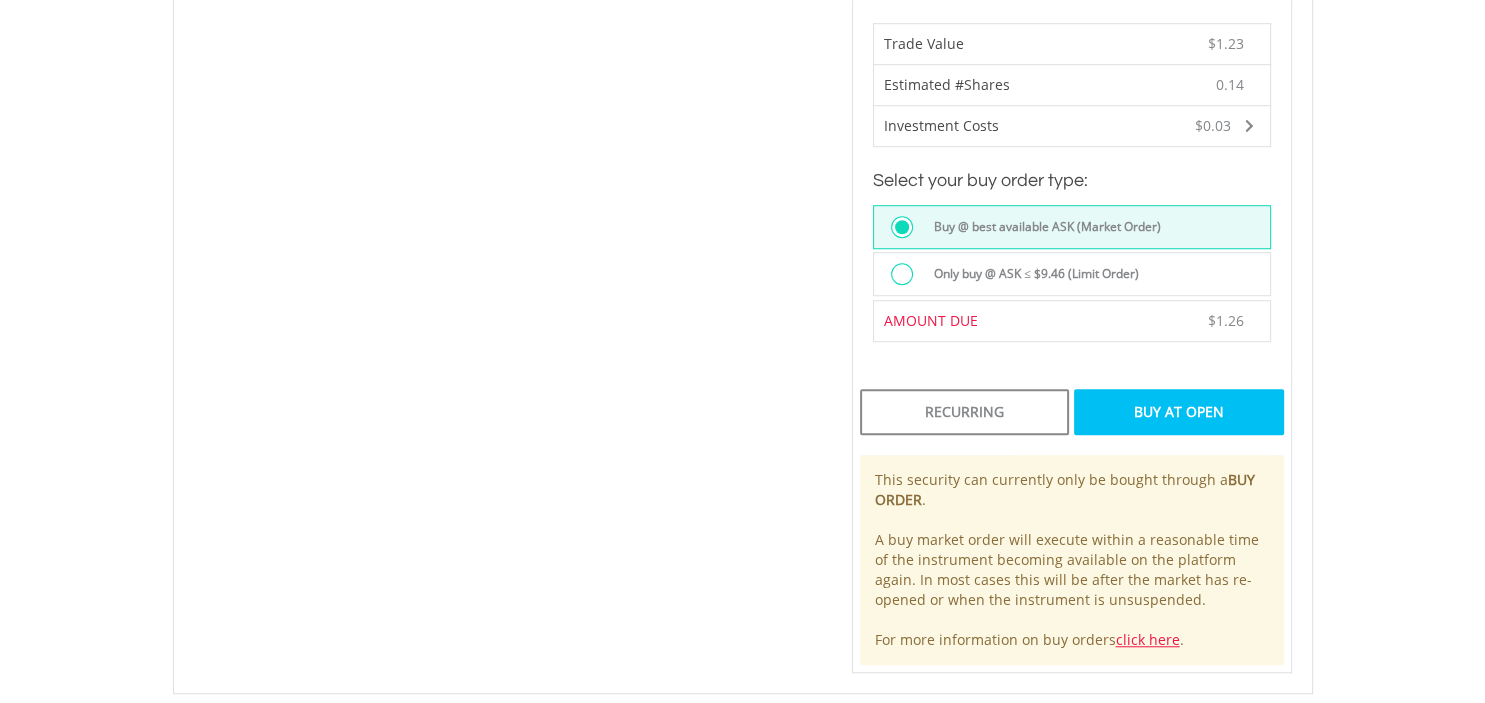click on "Buy At Open" at bounding box center [1178, 412] 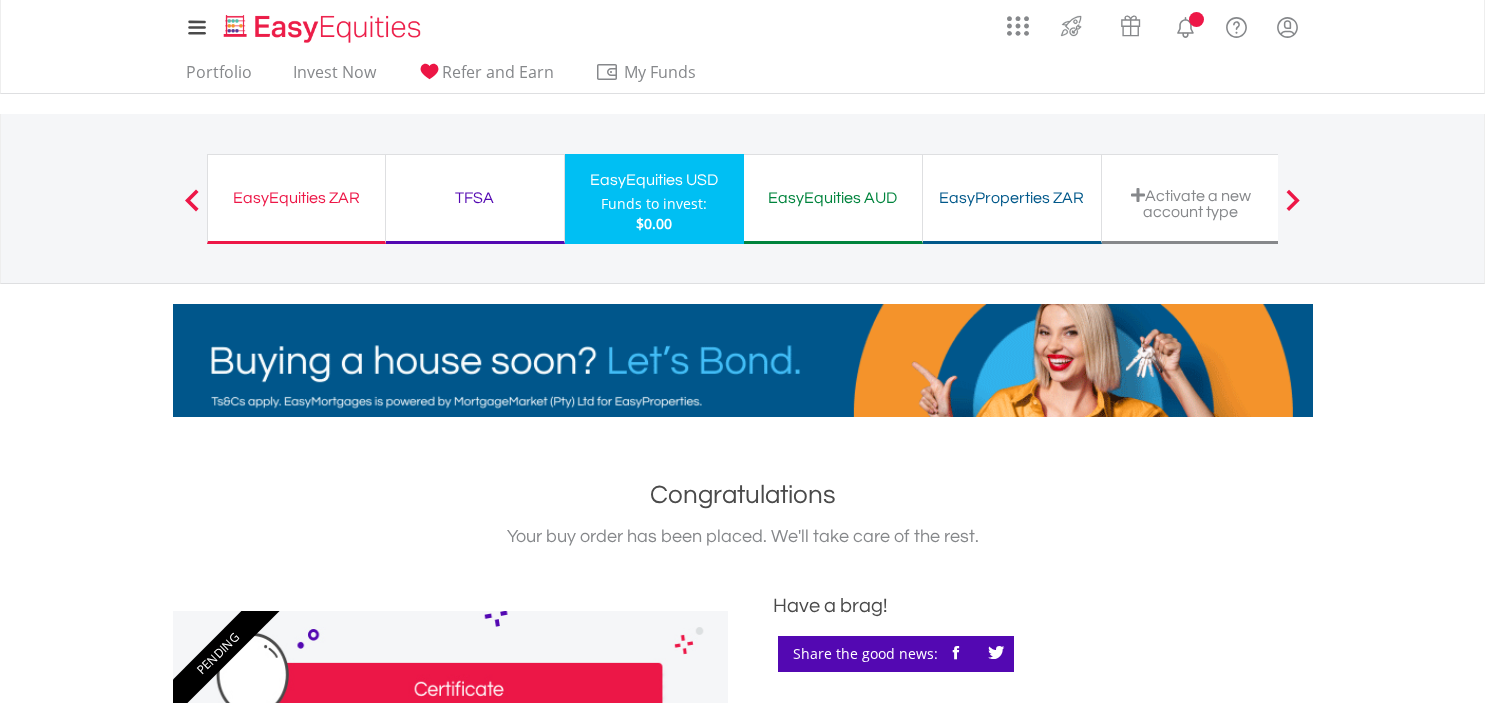 scroll, scrollTop: 0, scrollLeft: 0, axis: both 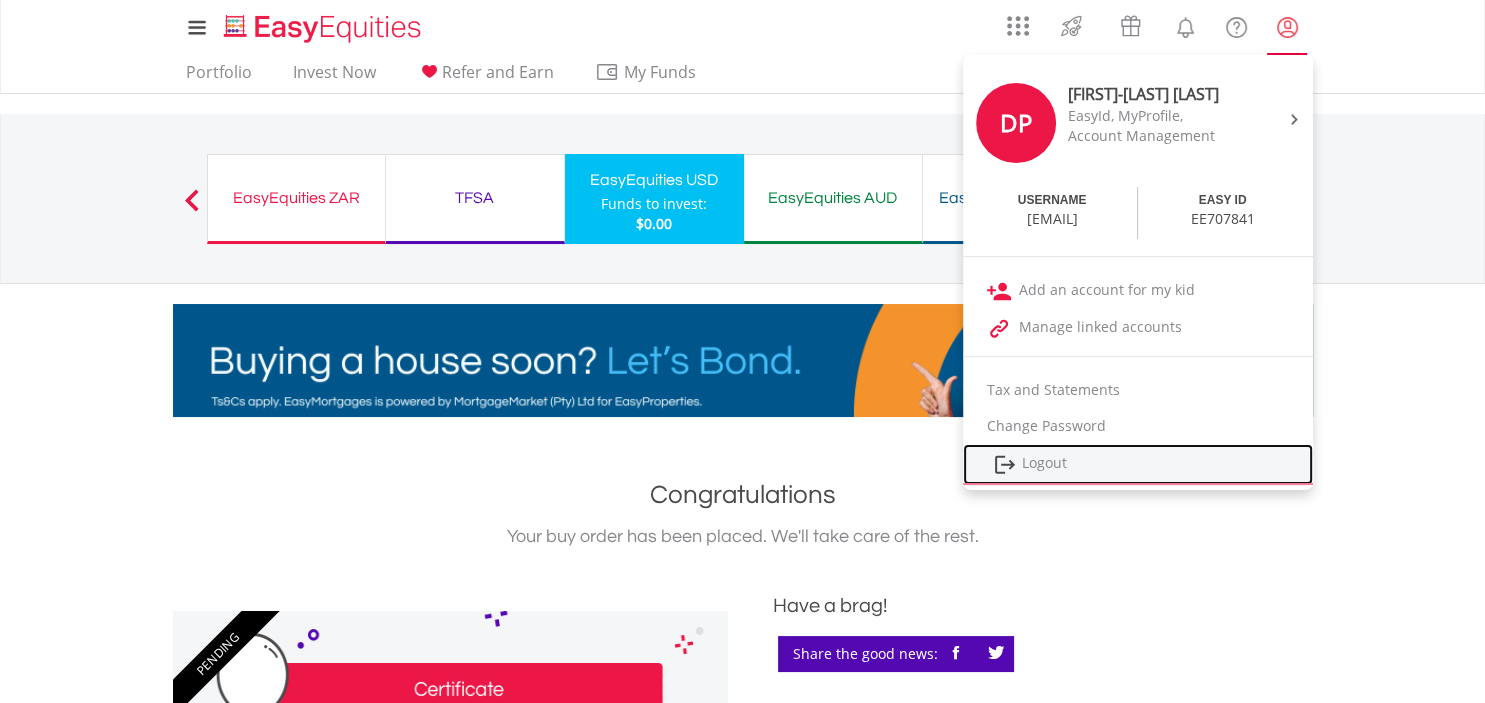 click on "Logout" at bounding box center [1138, 464] 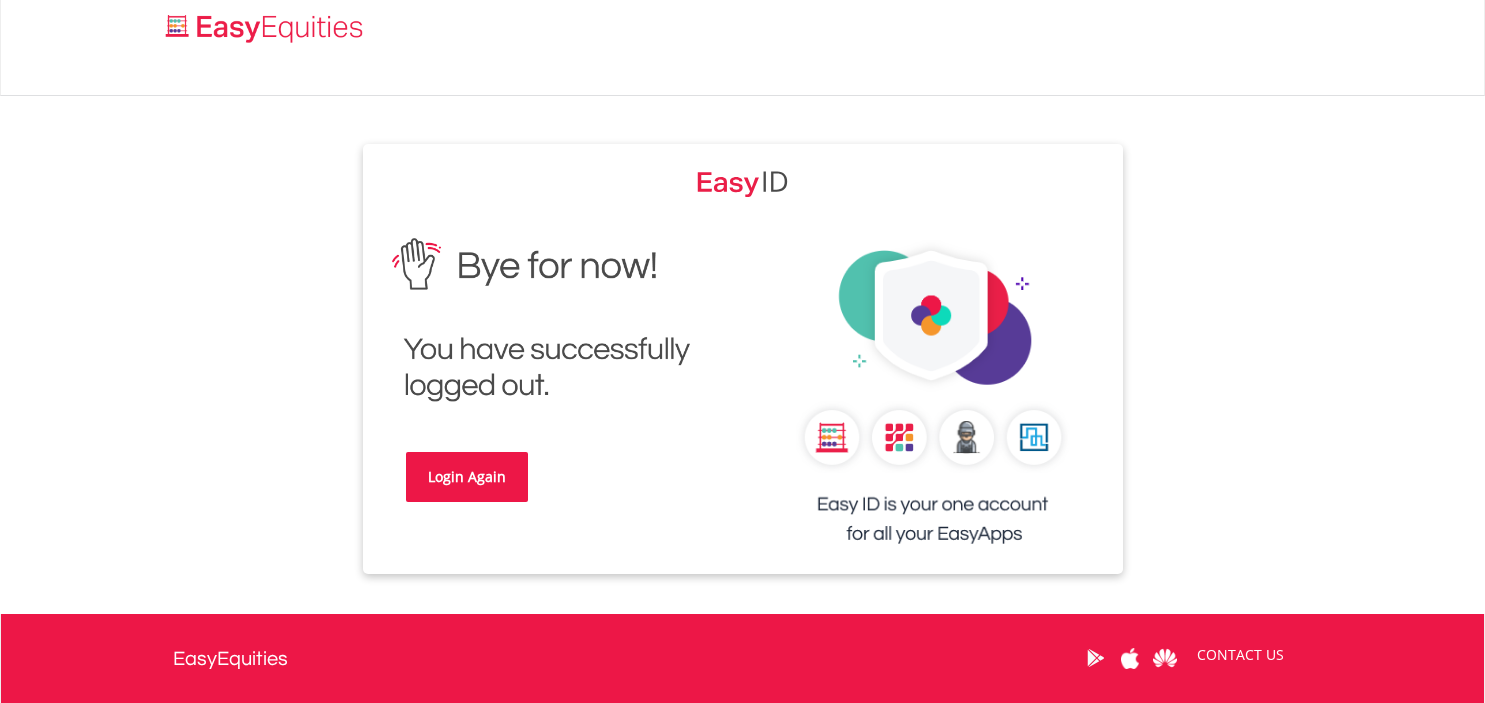 scroll, scrollTop: 0, scrollLeft: 0, axis: both 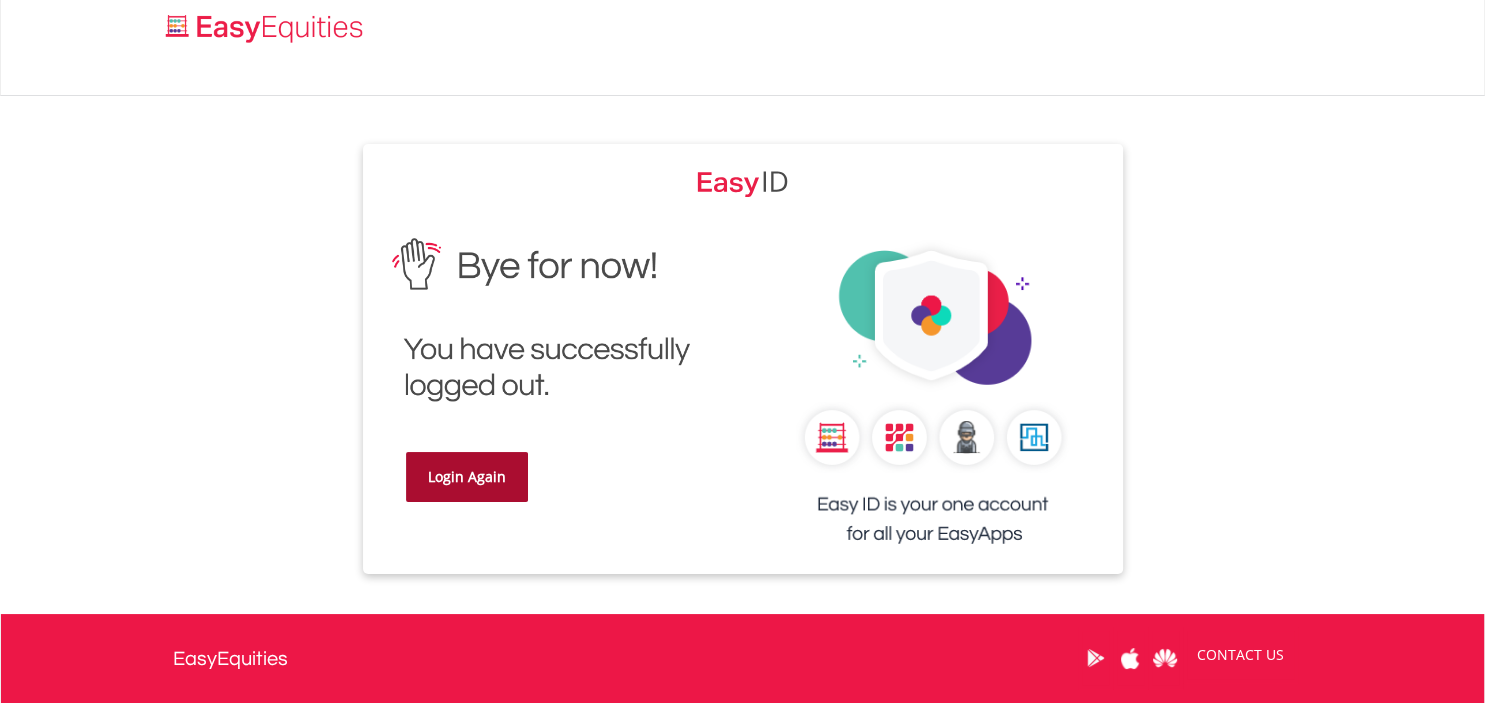 click on "Login Again" at bounding box center [467, 477] 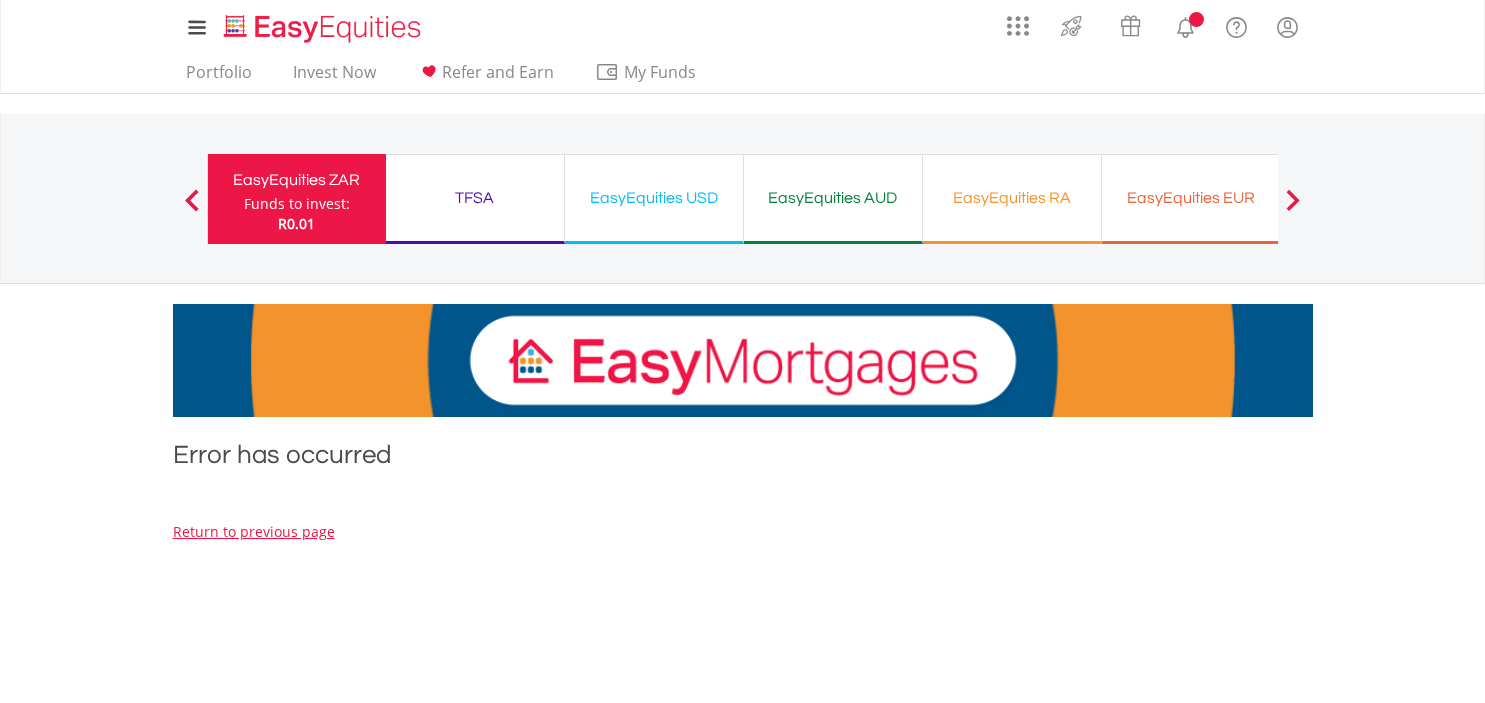 scroll, scrollTop: 0, scrollLeft: 0, axis: both 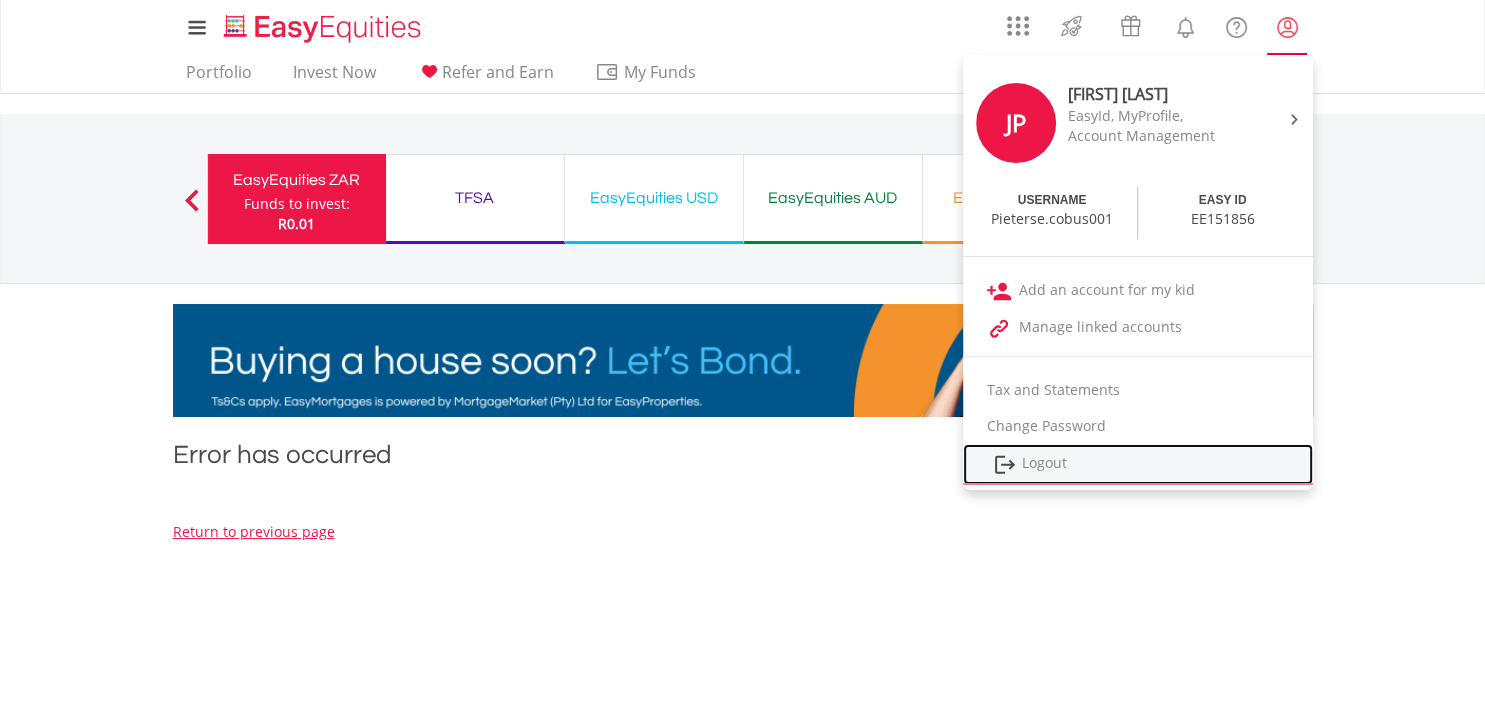 click on "Logout" at bounding box center [1138, 464] 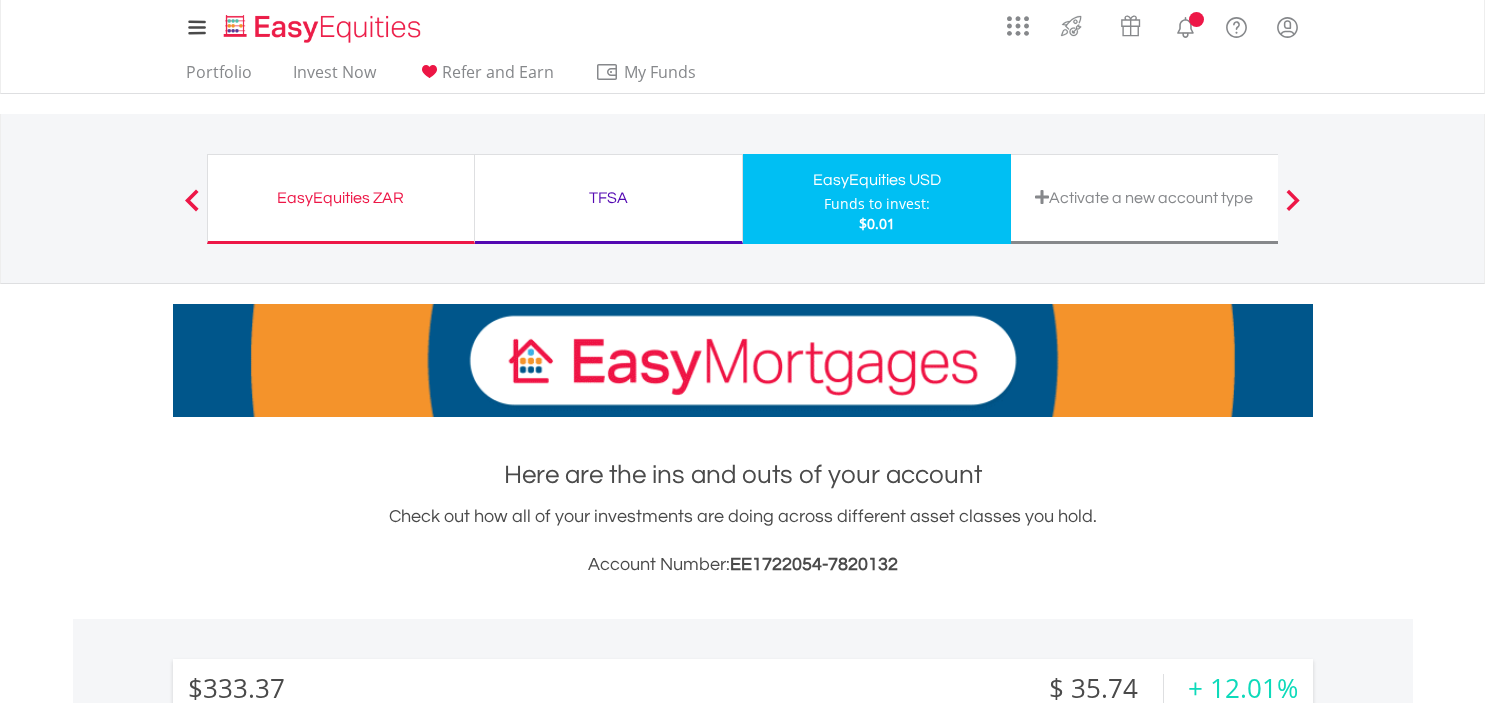 scroll, scrollTop: 525, scrollLeft: 0, axis: vertical 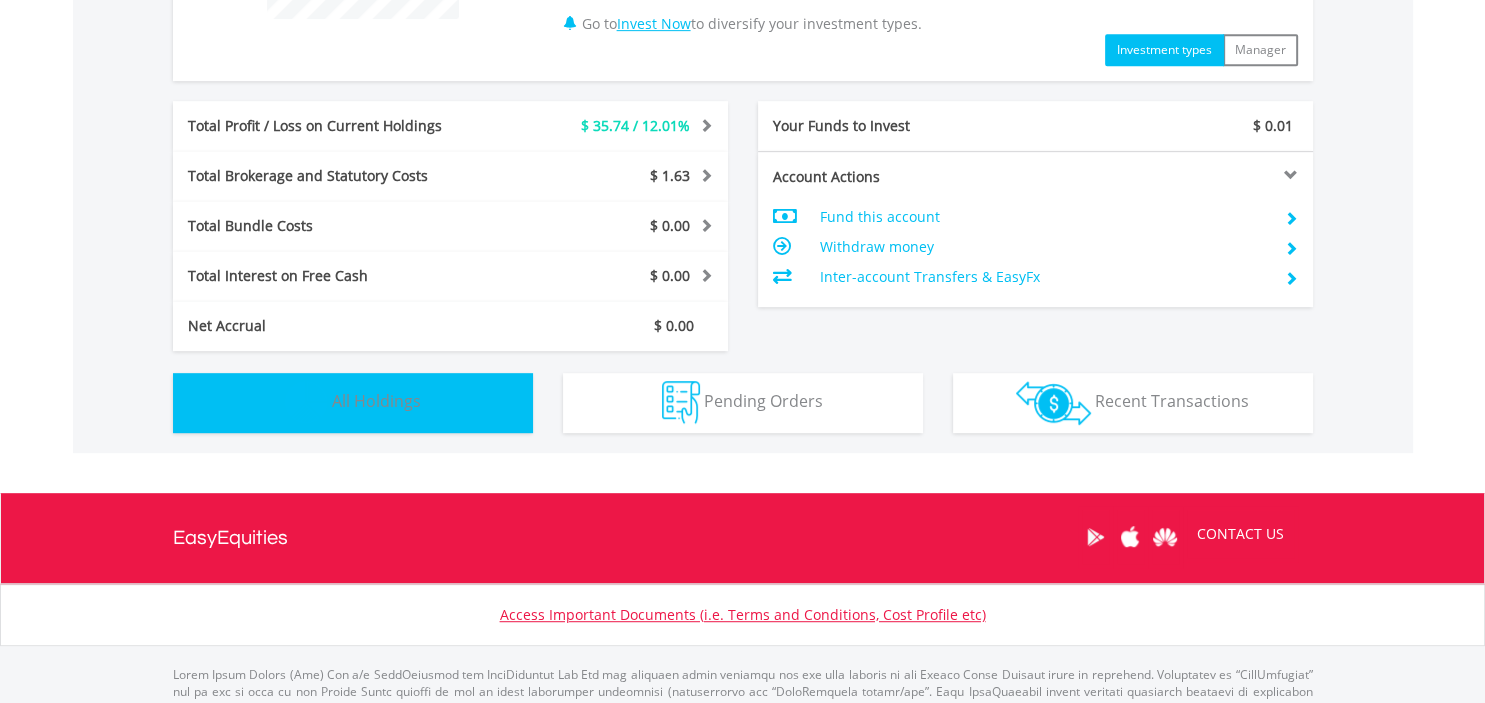 click on "Holdings
All Holdings" at bounding box center [353, 403] 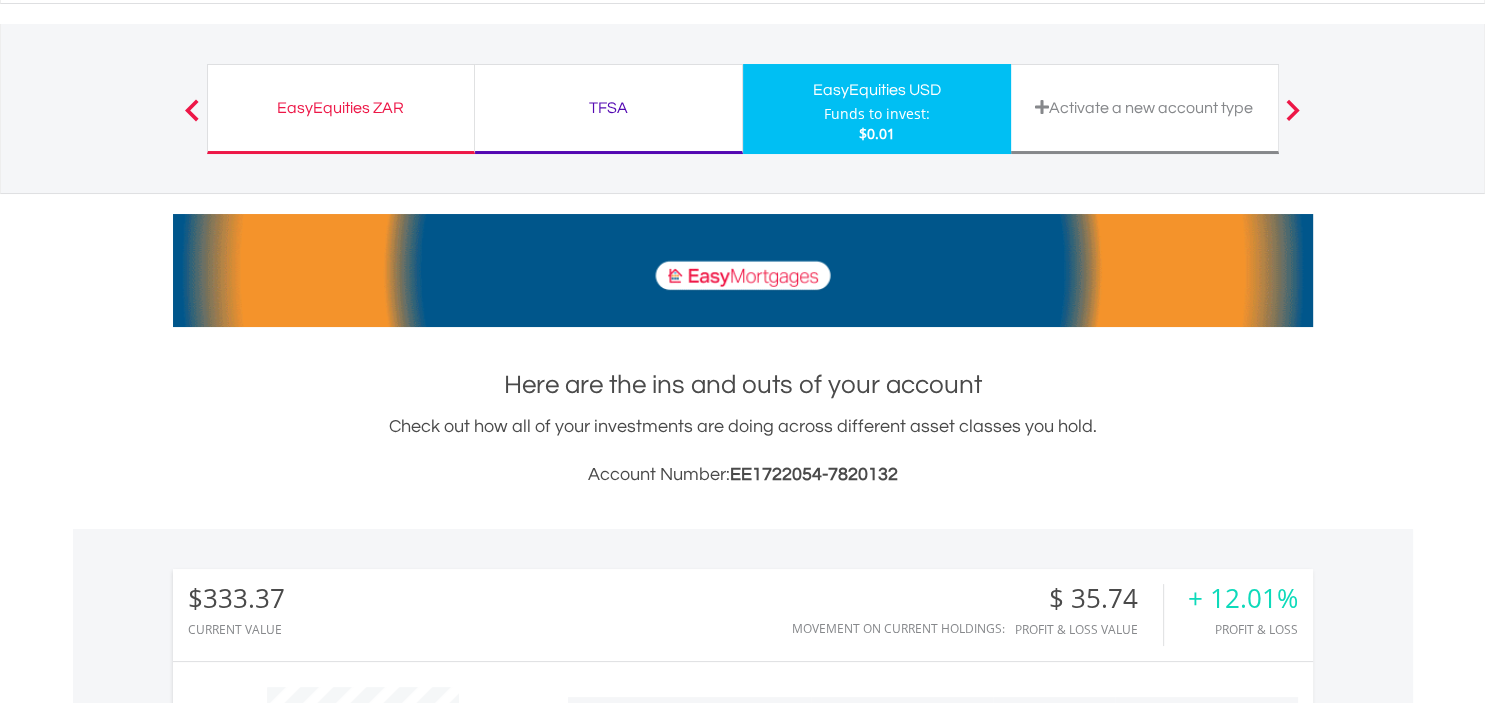 scroll, scrollTop: 0, scrollLeft: 0, axis: both 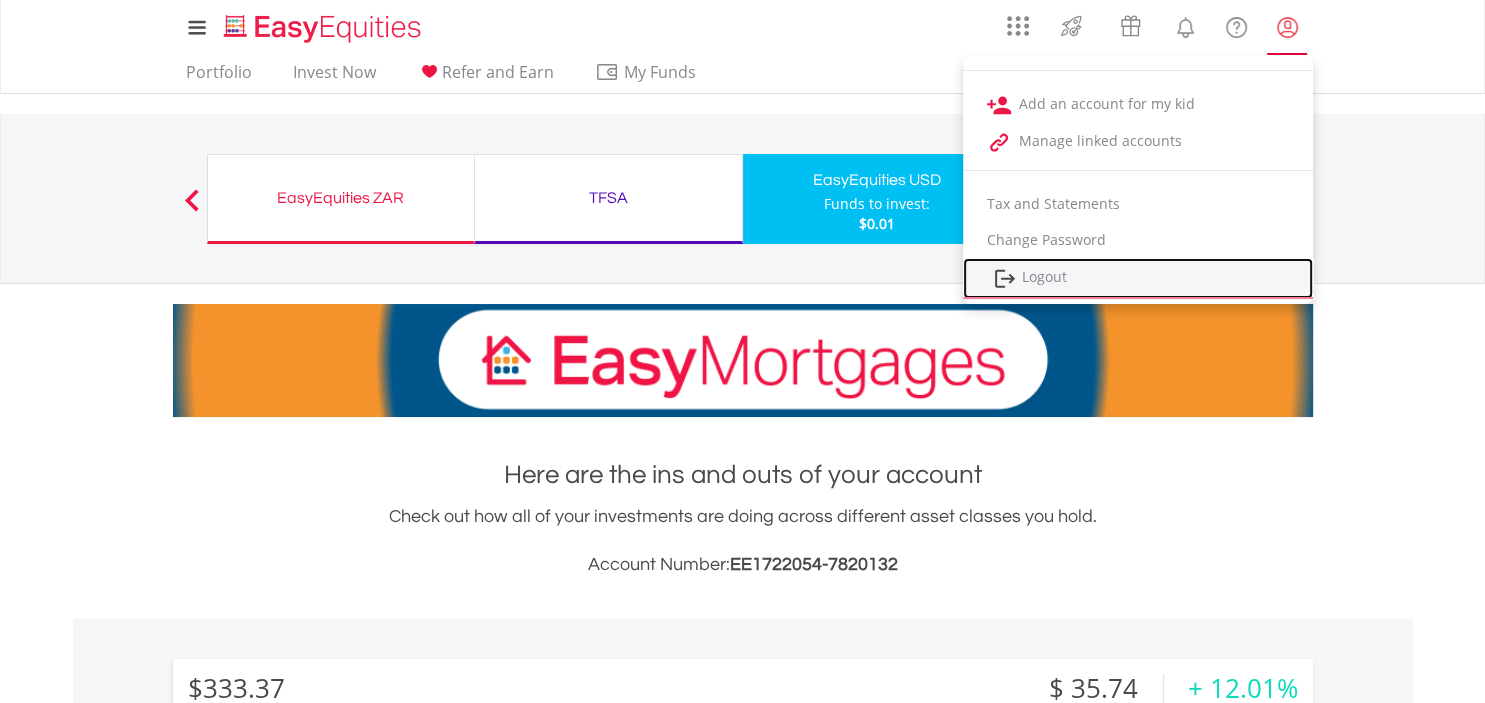 click on "Logout" at bounding box center [1138, 278] 